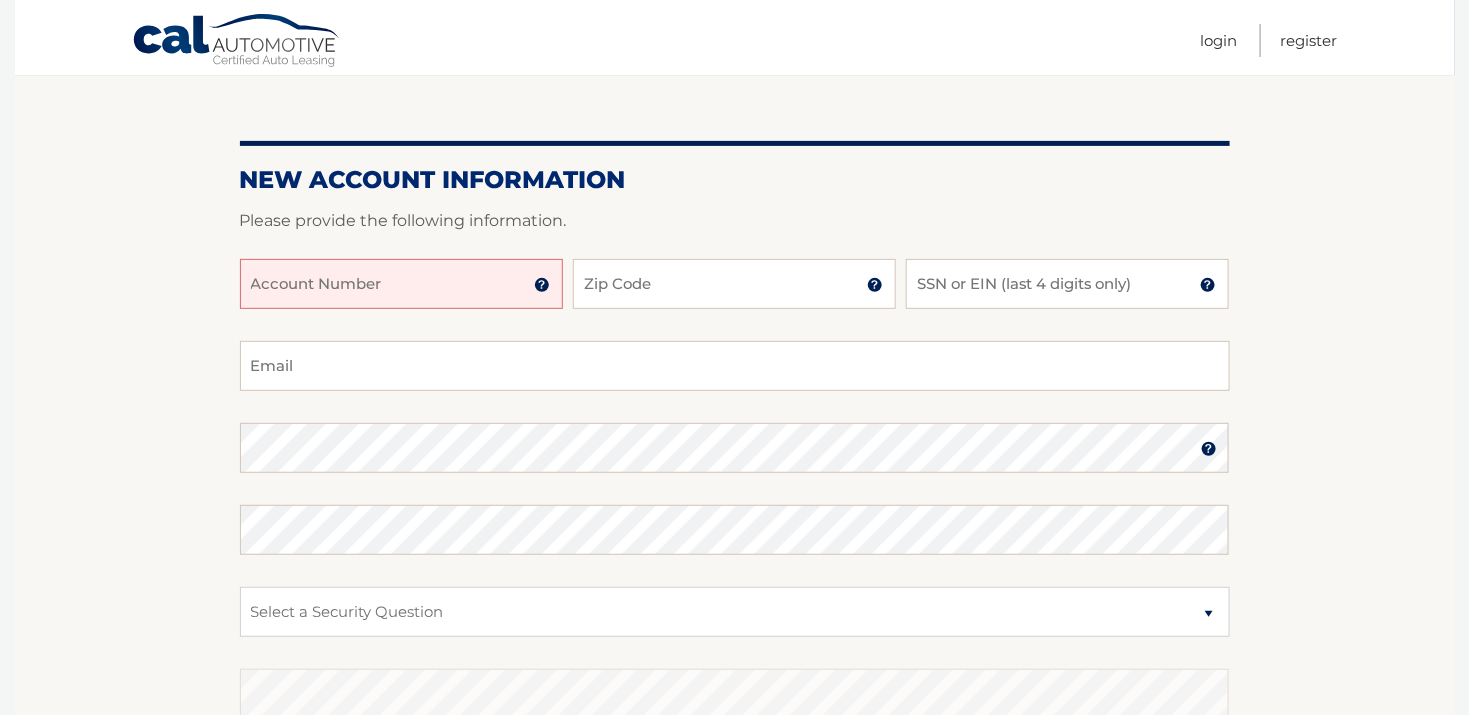 scroll, scrollTop: 199, scrollLeft: 0, axis: vertical 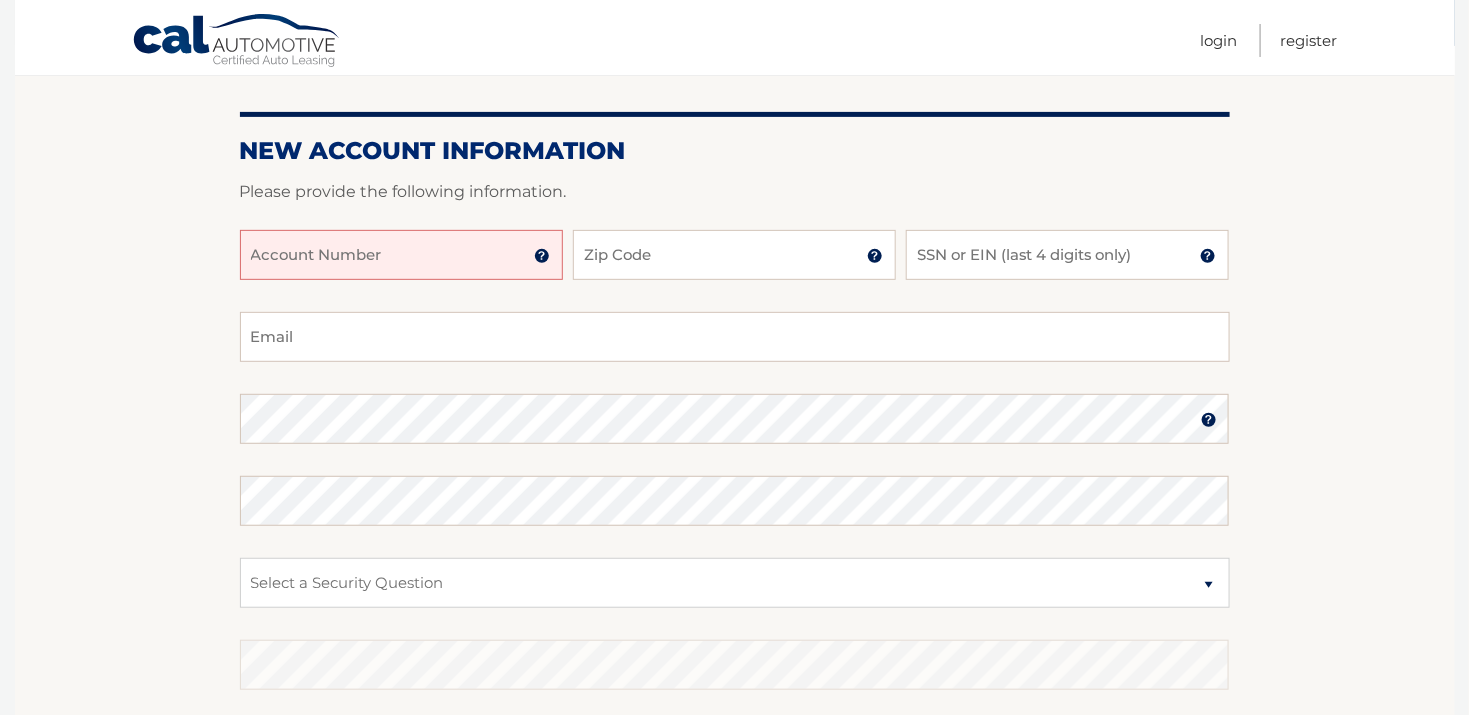 click on "Account Number" at bounding box center (401, 255) 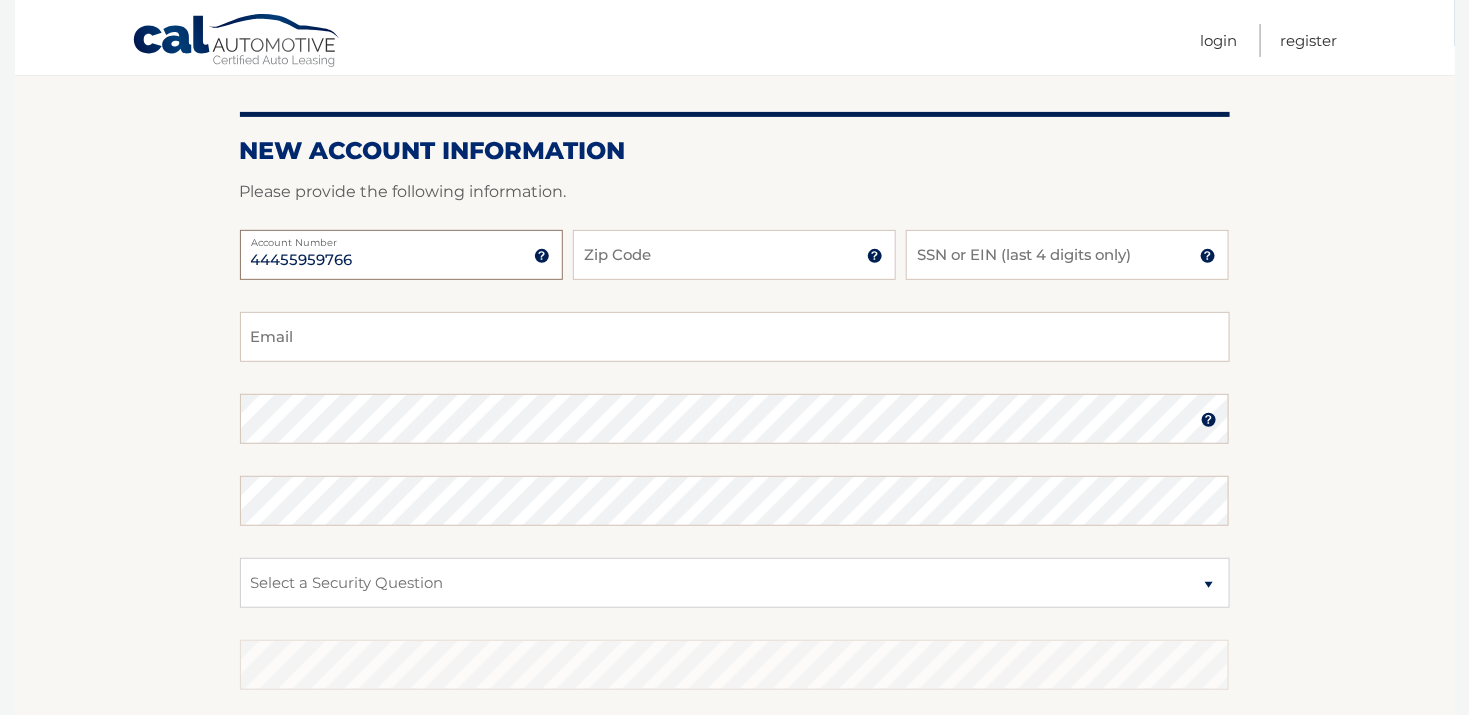 type on "44455959766" 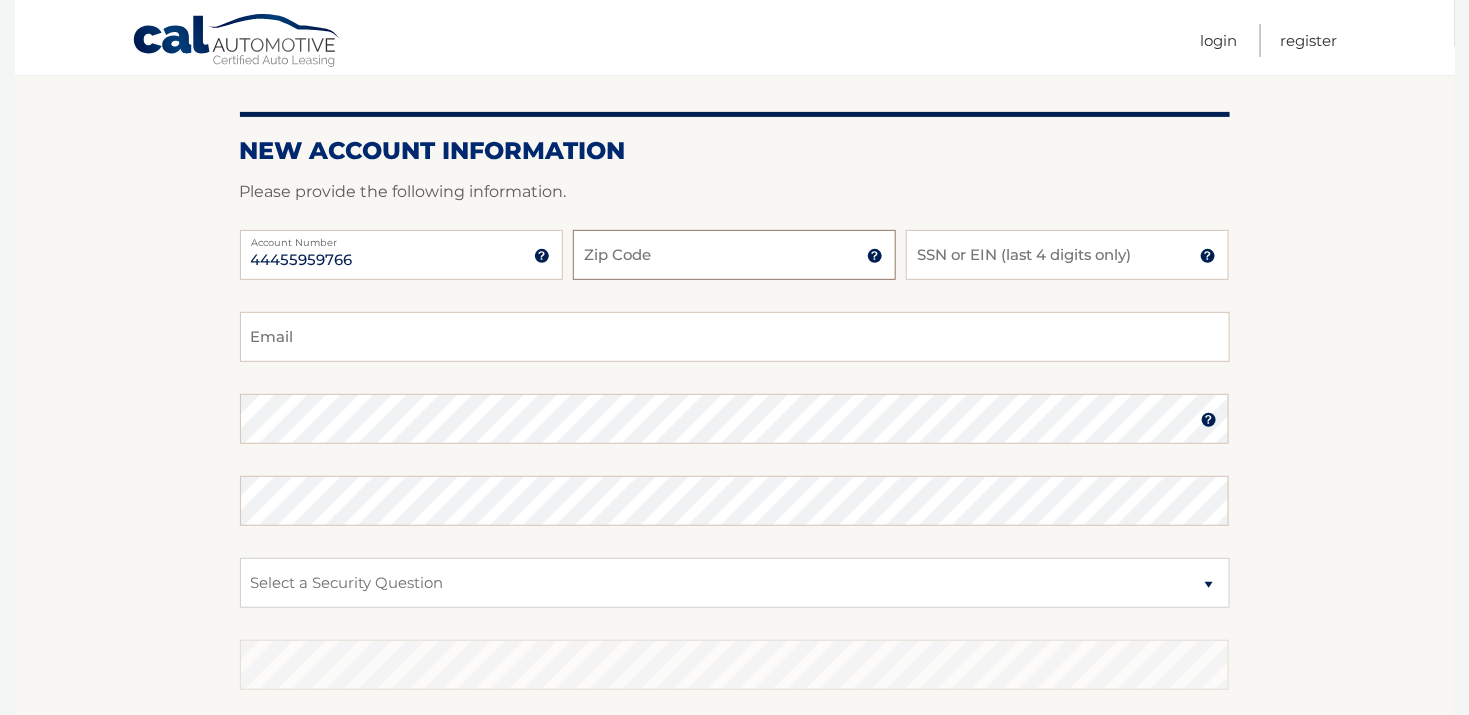 click on "Zip Code" at bounding box center (734, 255) 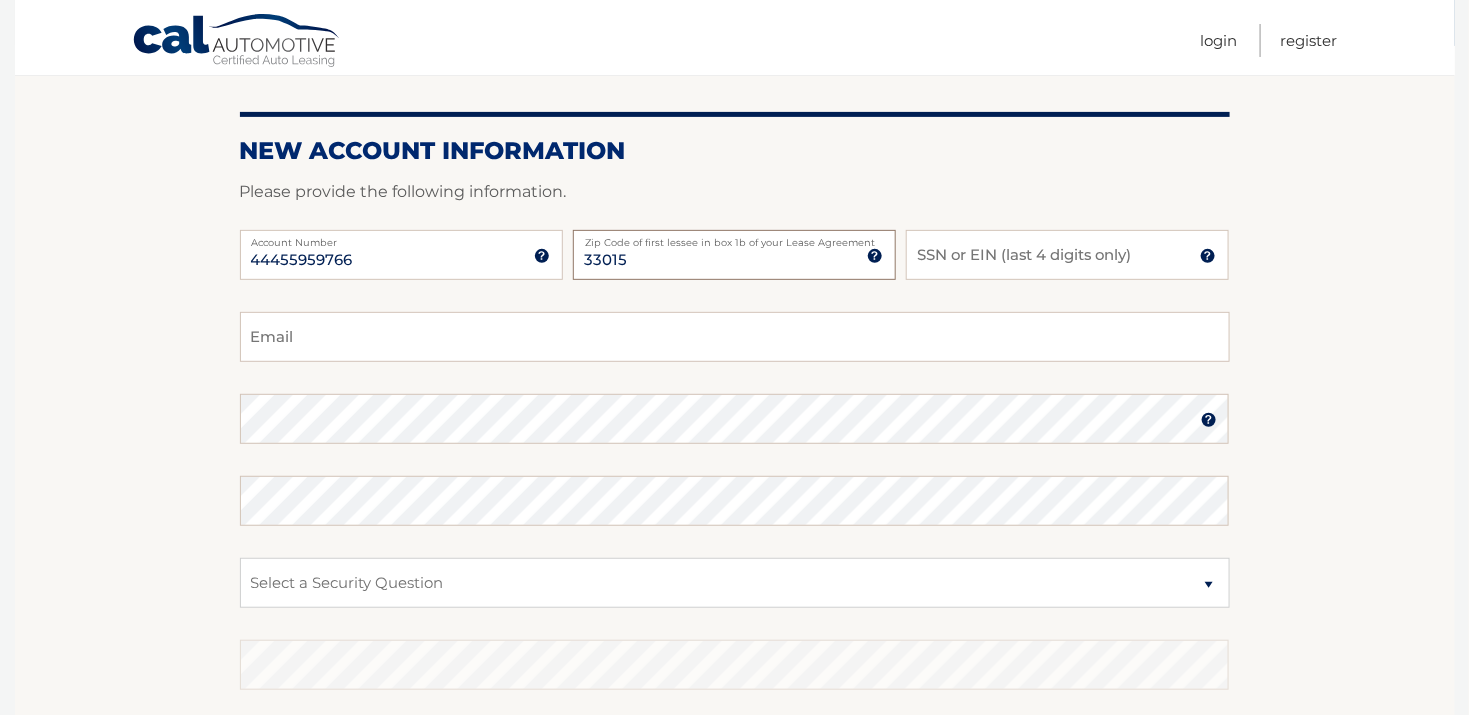 type on "33015" 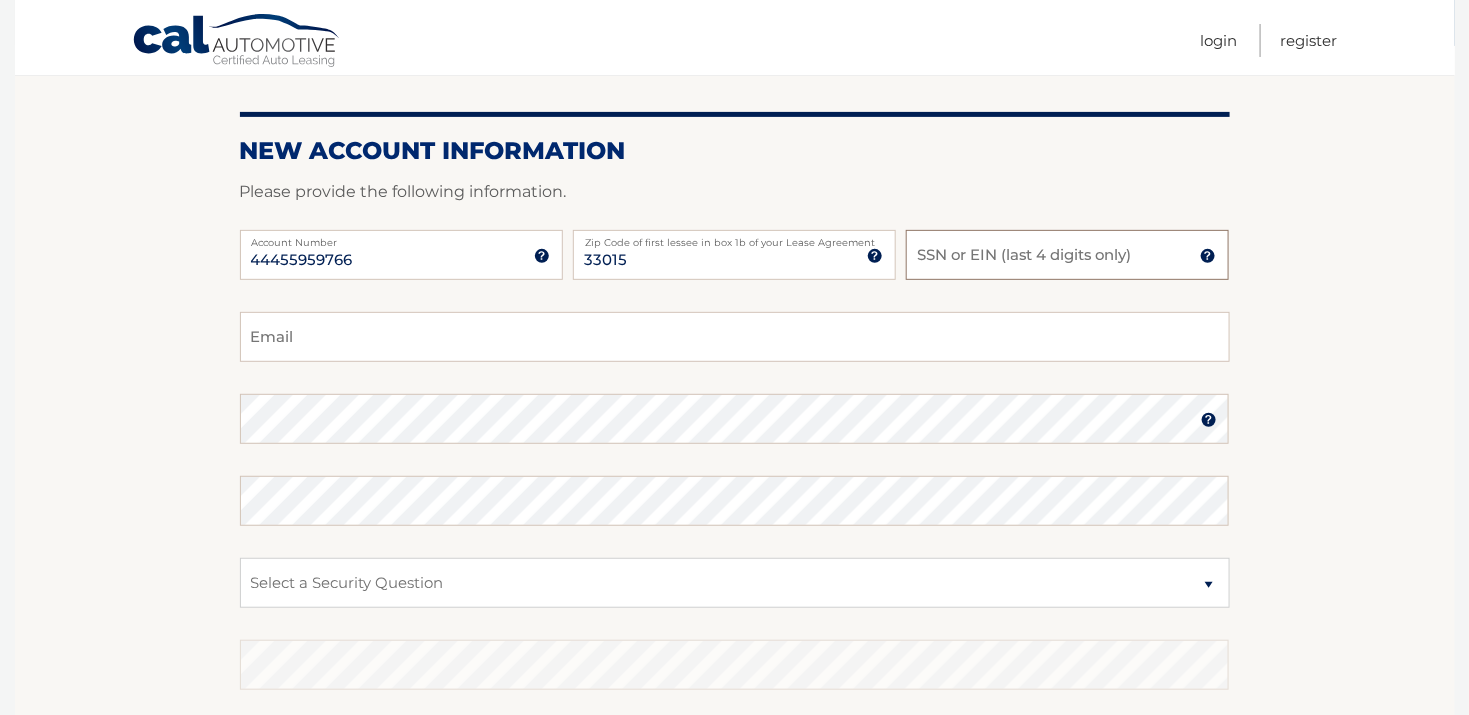 click on "SSN or EIN (last 4 digits only)" at bounding box center [1067, 255] 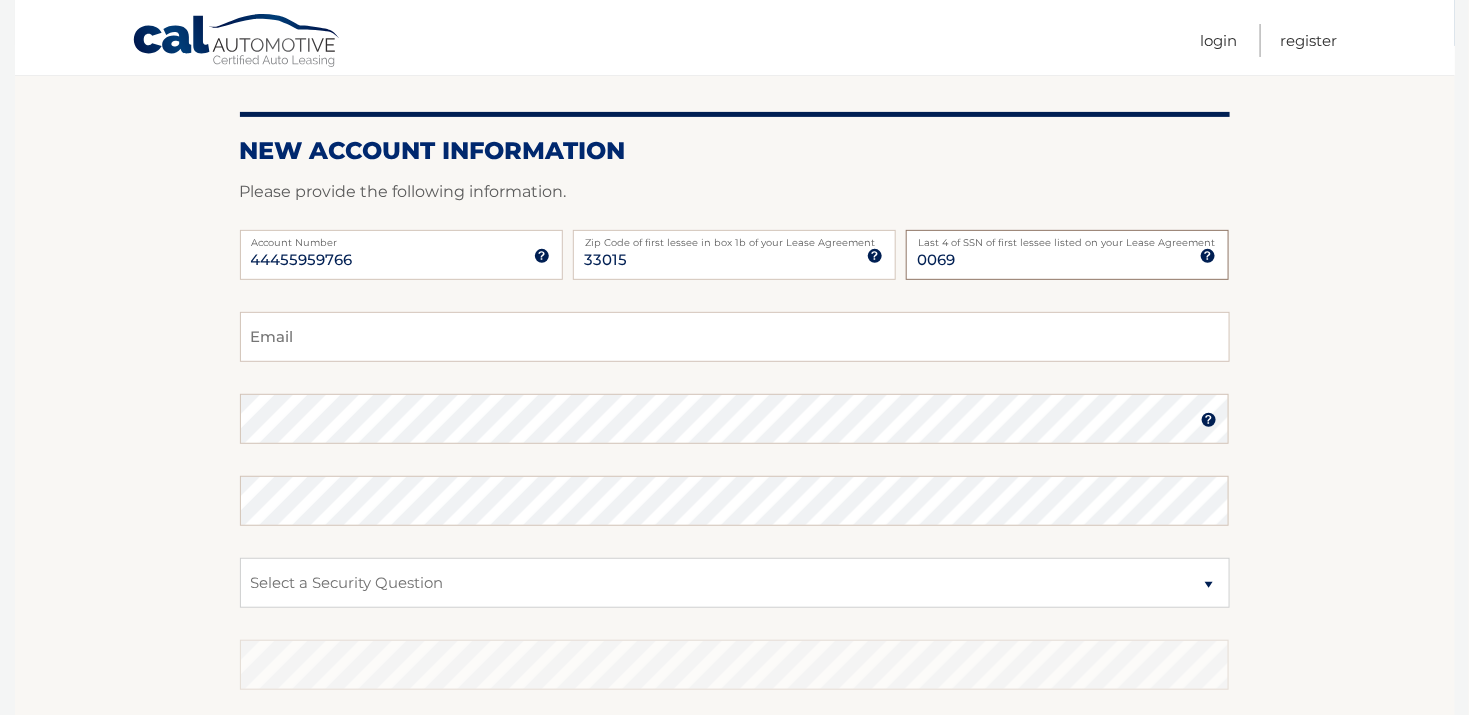 type on "0069" 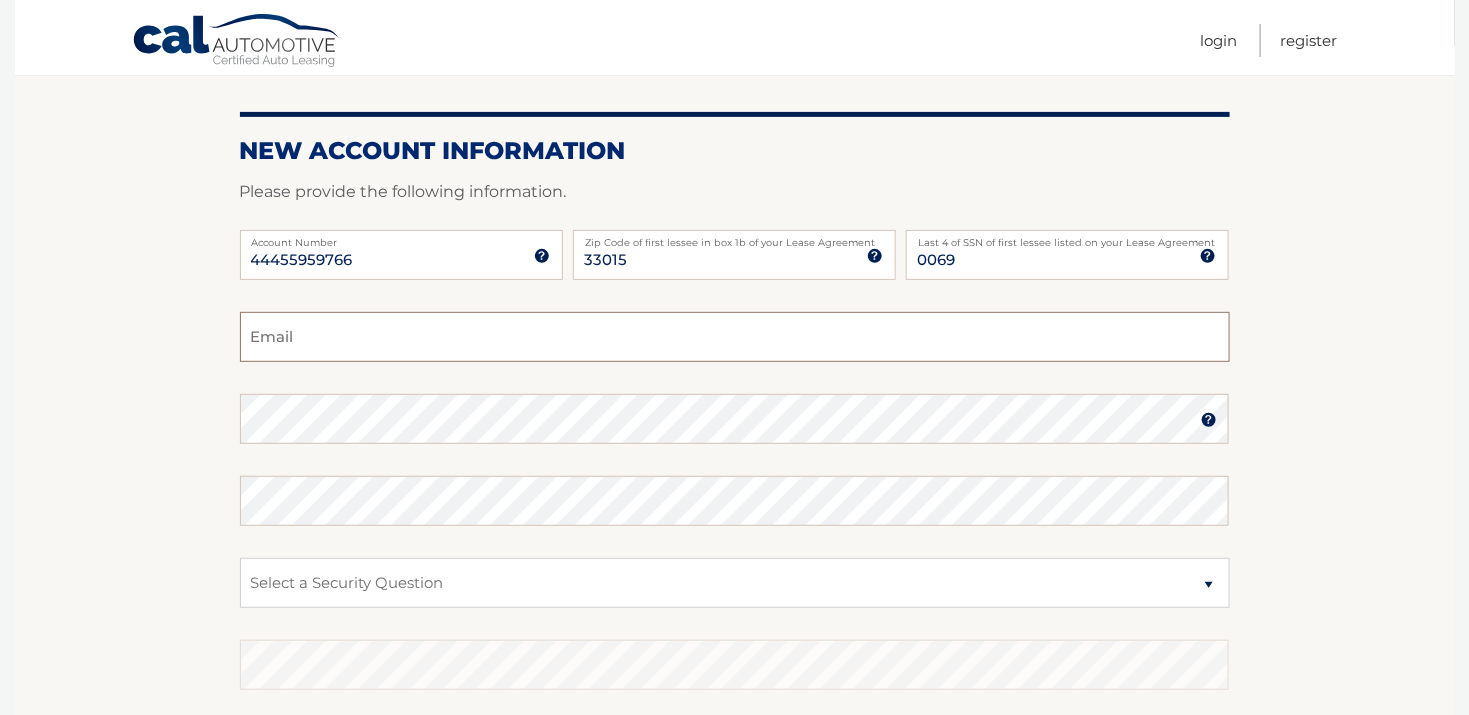 click on "Email" at bounding box center (735, 337) 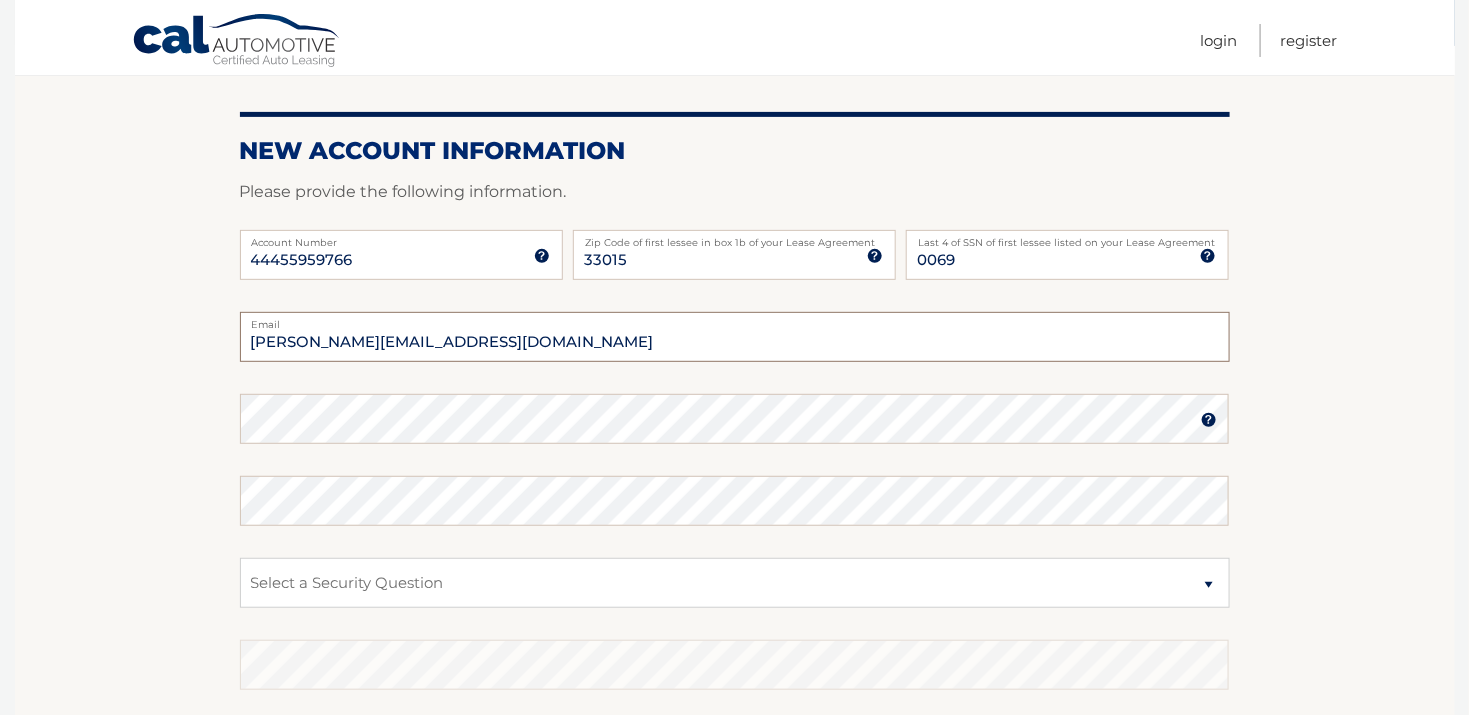 type on "[PERSON_NAME][EMAIL_ADDRESS][DOMAIN_NAME]" 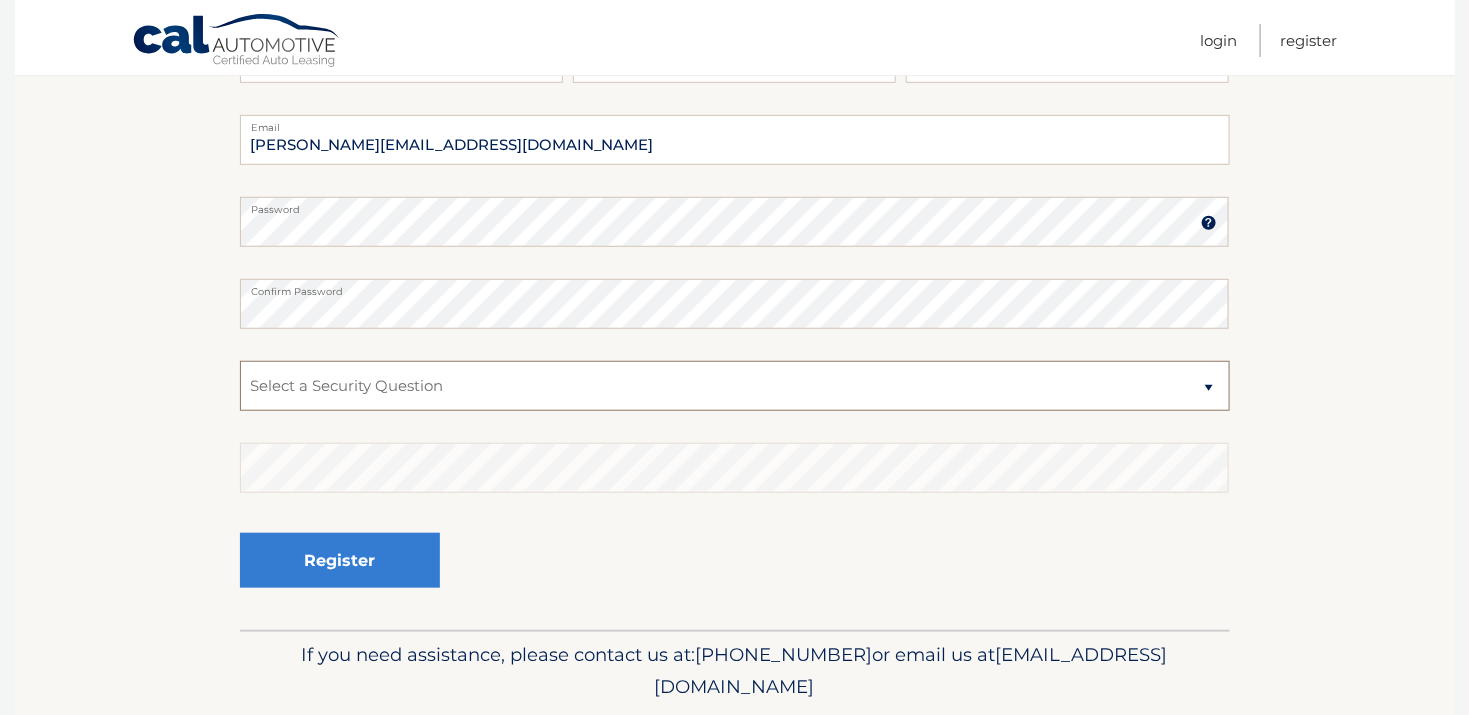 scroll, scrollTop: 400, scrollLeft: 0, axis: vertical 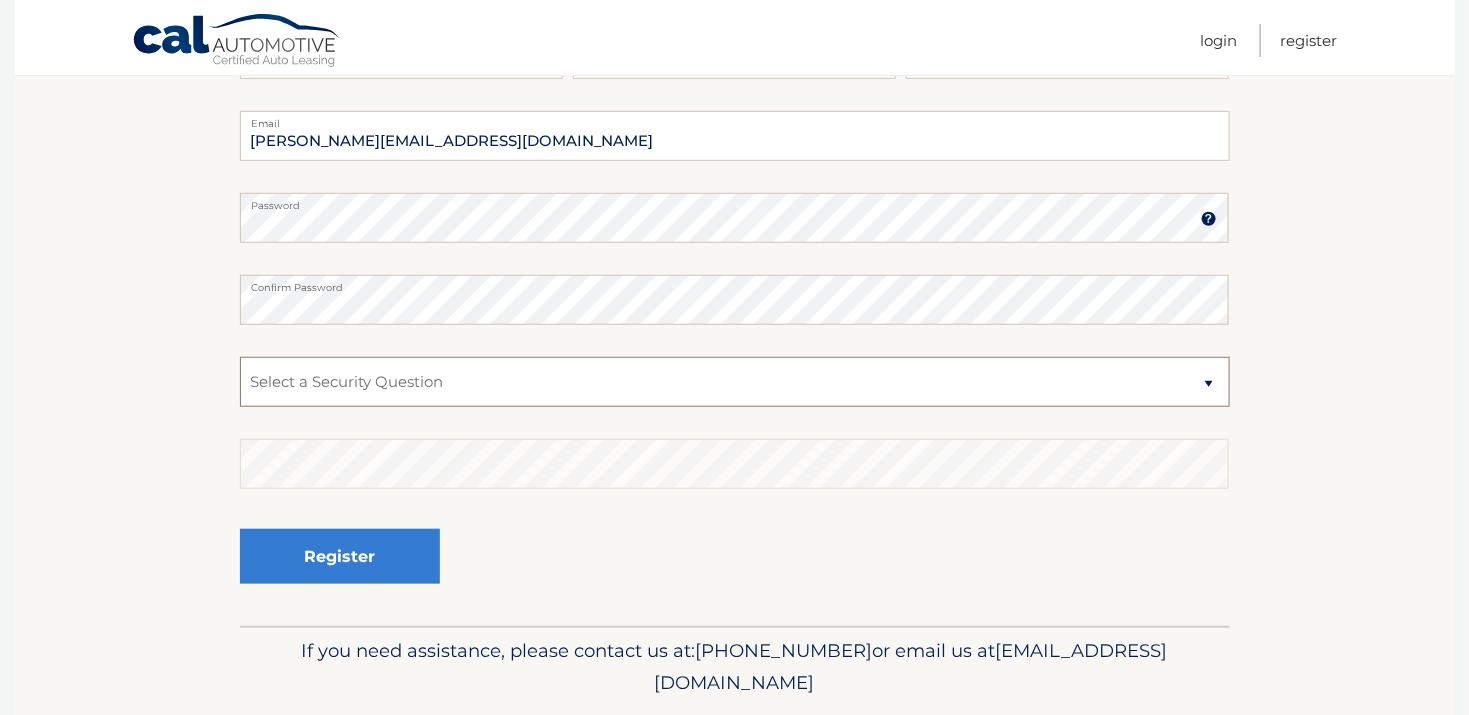 click on "Select a Security Question
What was the name of your elementary school?
What is your mother’s maiden name?
What street did you live on in the third grade?
In what city or town was your first job?
What was your childhood phone number including area code? (e.g., 000-000-0000)" at bounding box center (735, 382) 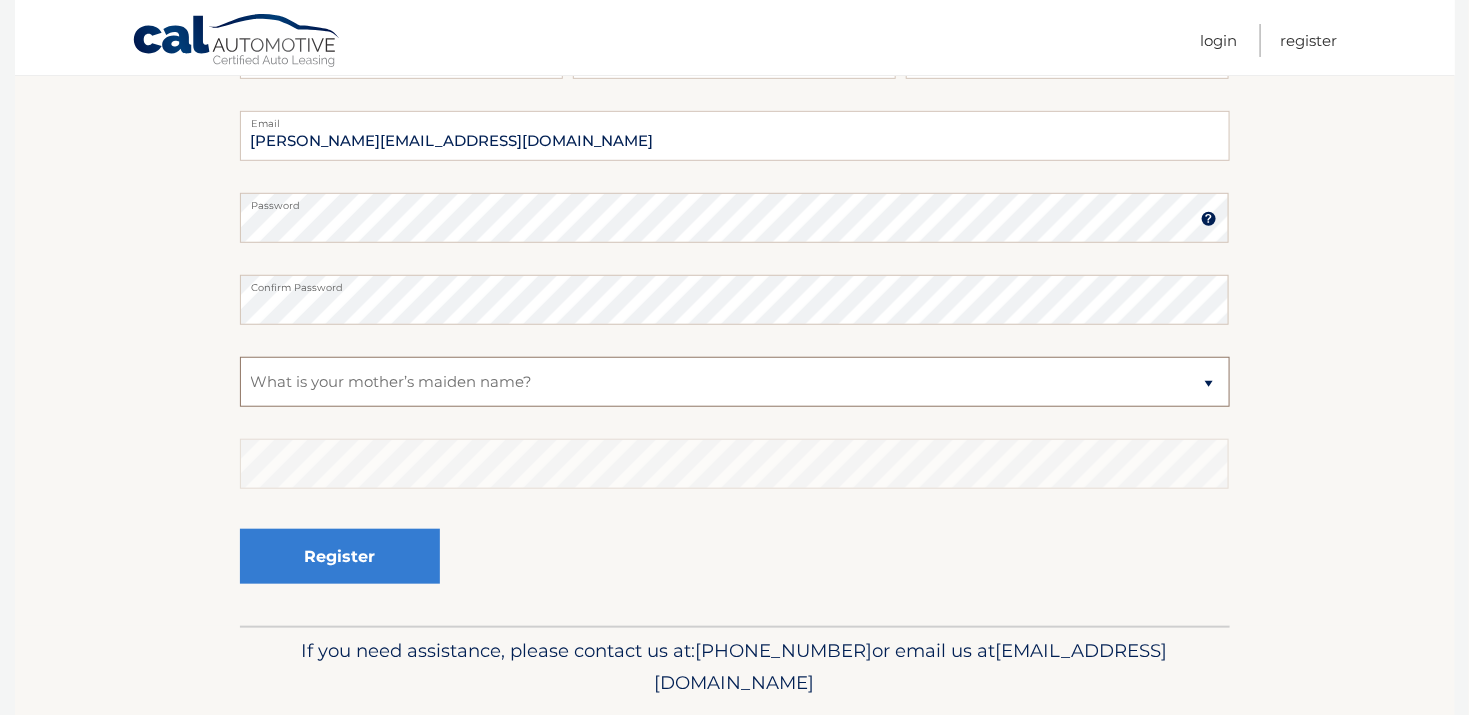click on "Select a Security Question
What was the name of your elementary school?
What is your mother’s maiden name?
What street did you live on in the third grade?
In what city or town was your first job?
What was your childhood phone number including area code? (e.g., 000-000-0000)" at bounding box center (735, 382) 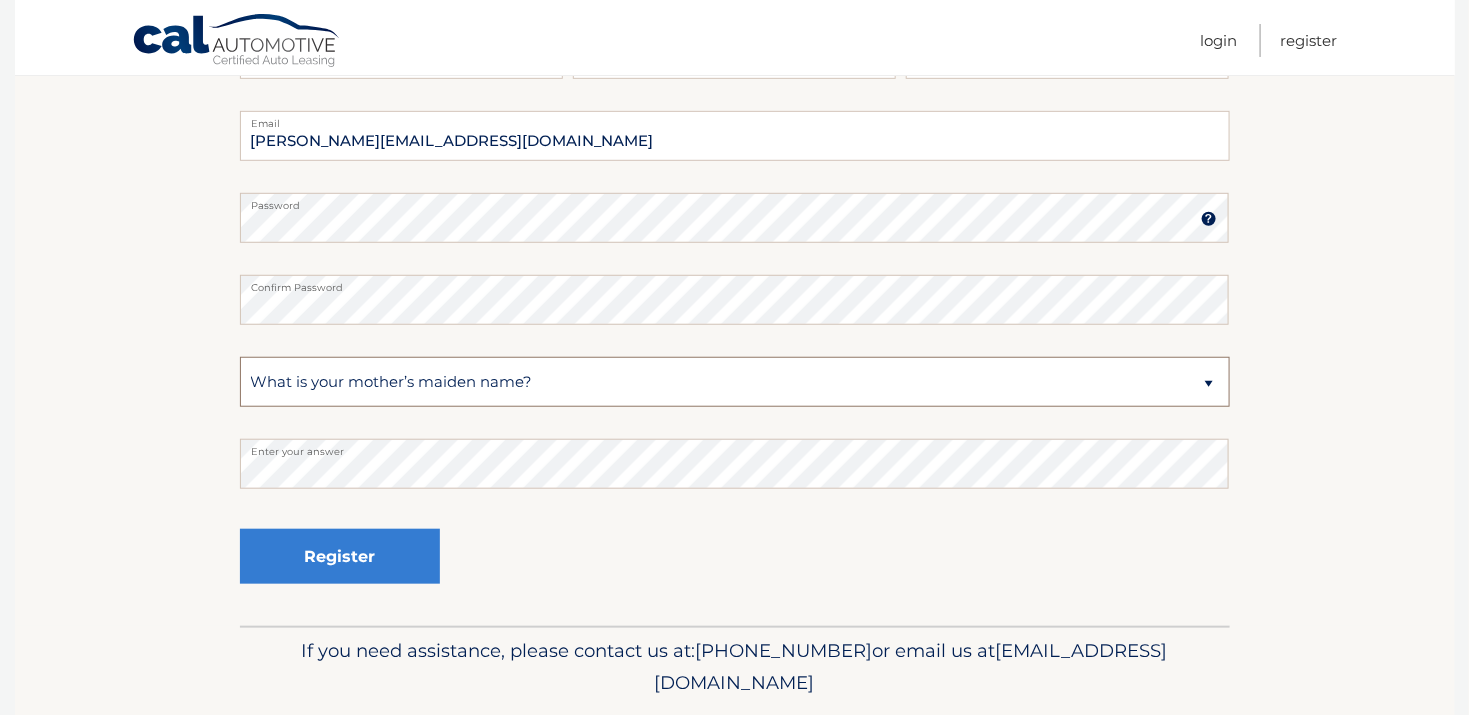 click on "Select a Security Question
What was the name of your elementary school?
What is your mother’s maiden name?
What street did you live on in the third grade?
In what city or town was your first job?
What was your childhood phone number including area code? (e.g., 000-000-0000)" at bounding box center (735, 382) 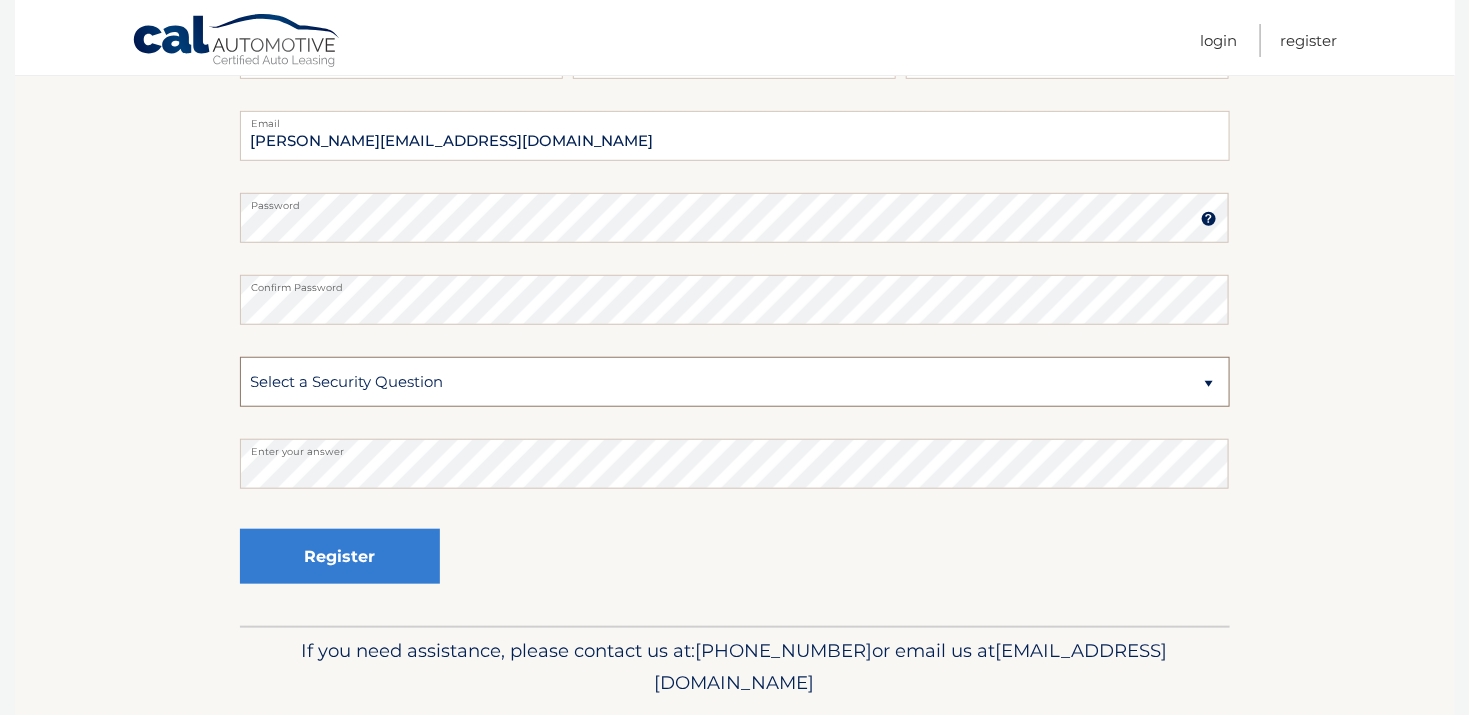 click on "Select a Security Question
What was the name of your elementary school?
What is your mother’s maiden name?
What street did you live on in the third grade?
In what city or town was your first job?
What was your childhood phone number including area code? (e.g., 000-000-0000)" at bounding box center (735, 382) 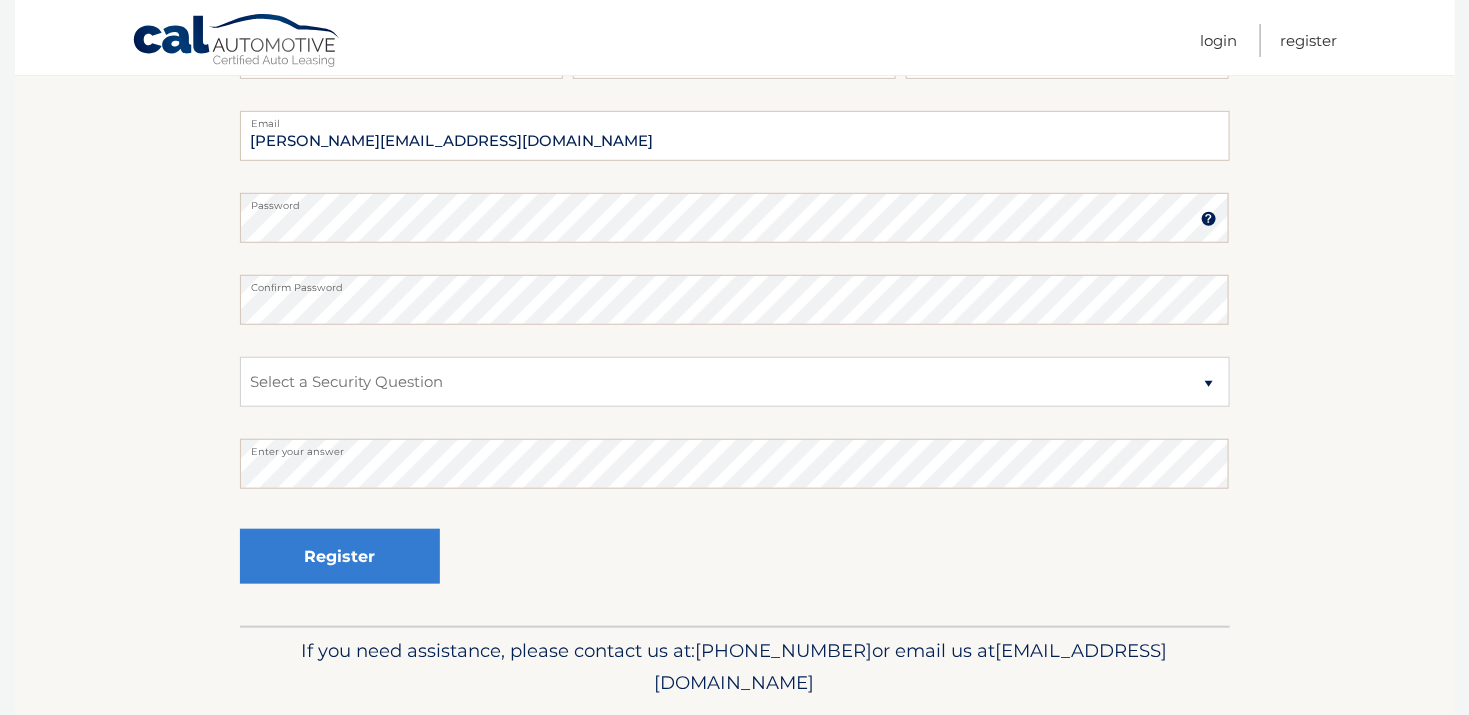 click on "New Account Information
Please provide the following information.
44455959766
Account Number
11 digit account number provided on your coupon book or Welcome Letter
33015
Zip Code of first lessee in box 1b of your Lease Agreement
Zip Code of first lessee in box 1b of your Lease Agreement
0069
Last 4 of SSN of first lessee listed on your Lease Agreement
Last 4 of SSN of first lessee listed on your Lease Agreement
stephentesta@msn.com
Email" at bounding box center (735, 235) 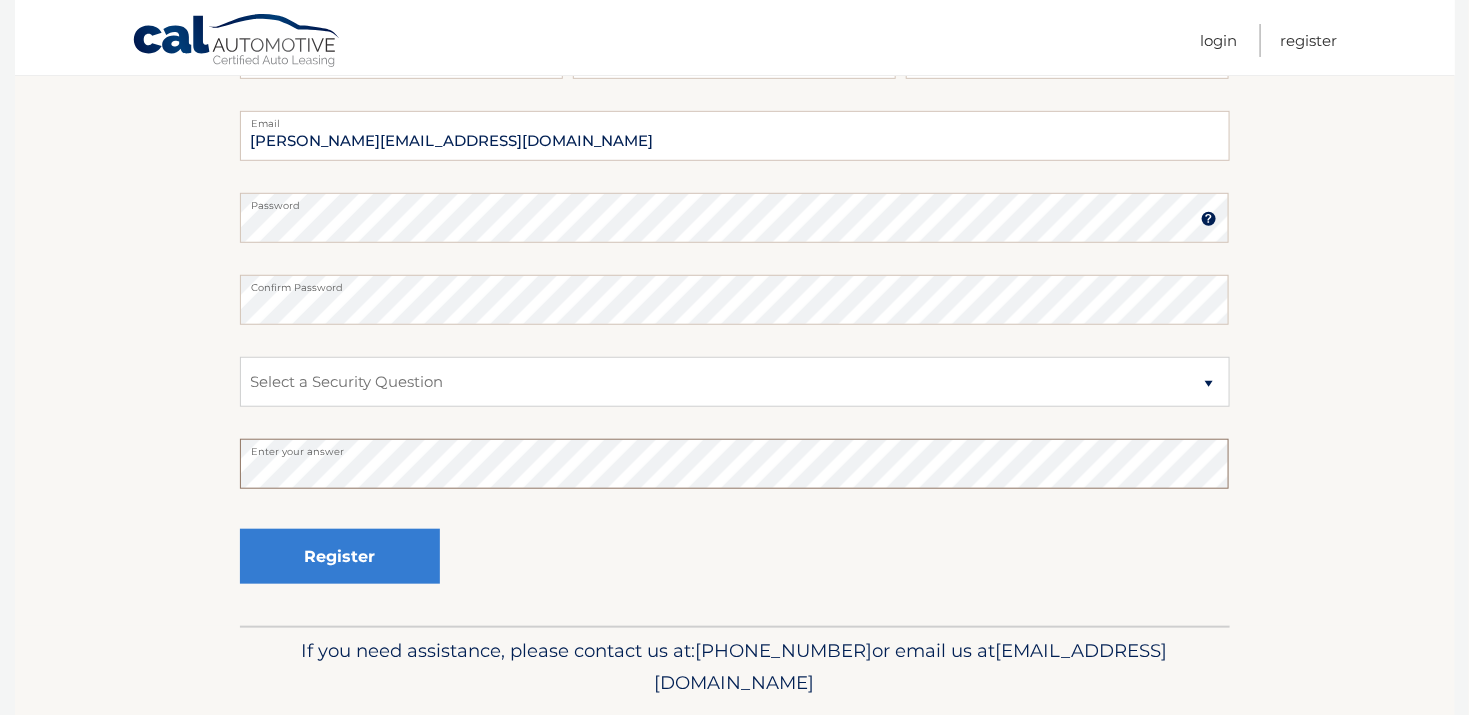 click on "New Account Information
Please provide the following information.
44455959766
Account Number
11 digit account number provided on your coupon book or Welcome Letter
33015
Zip Code of first lessee in box 1b of your Lease Agreement
Zip Code of first lessee in box 1b of your Lease Agreement
0069
Last 4 of SSN of first lessee listed on your Lease Agreement
Last 4 of SSN of first lessee listed on your Lease Agreement
stephentesta@msn.com
Email" at bounding box center (735, 235) 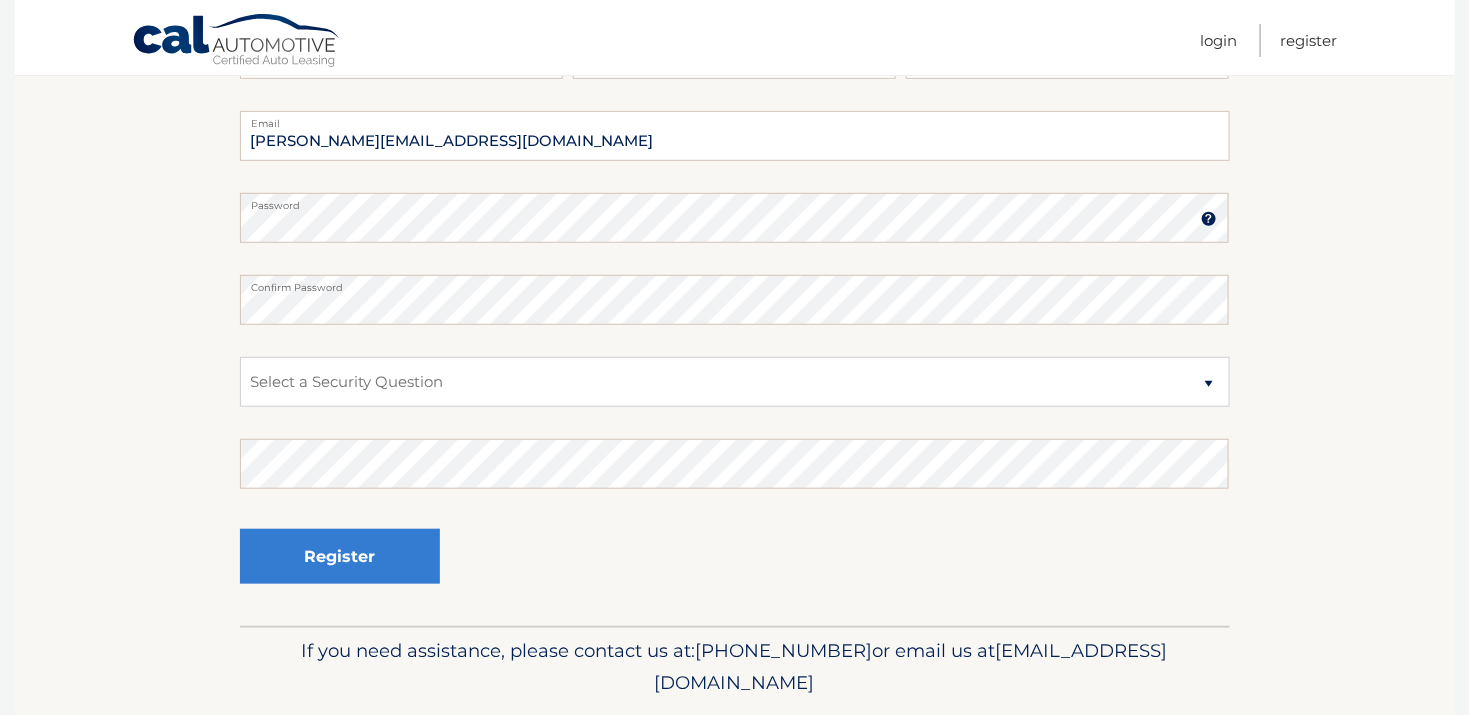 click on "New Account Information
Please provide the following information.
44455959766
Account Number
11 digit account number provided on your coupon book or Welcome Letter
33015
Zip Code of first lessee in box 1b of your Lease Agreement
Zip Code of first lessee in box 1b of your Lease Agreement
0069
Last 4 of SSN of first lessee listed on your Lease Agreement
Last 4 of SSN of first lessee listed on your Lease Agreement
stephentesta@msn.com
Email" at bounding box center [735, 235] 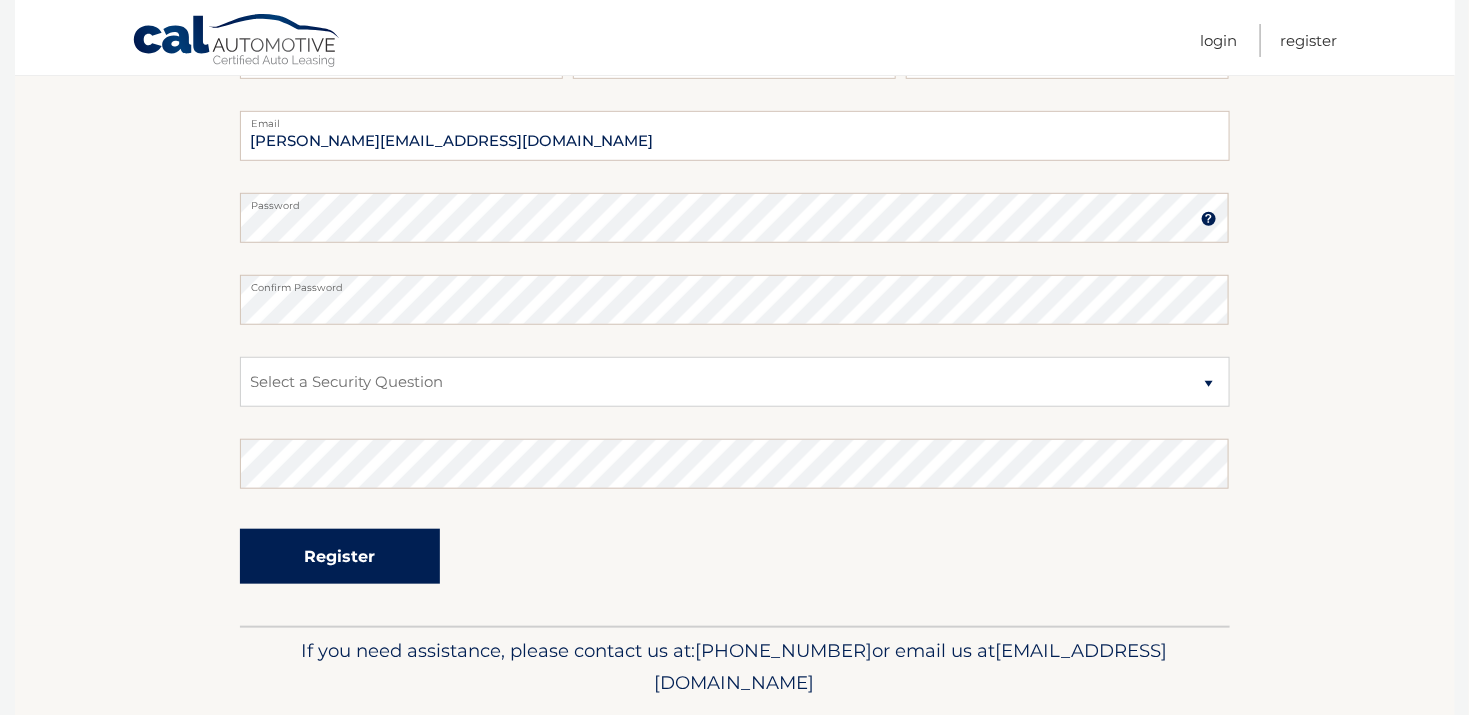click on "Register" at bounding box center [340, 556] 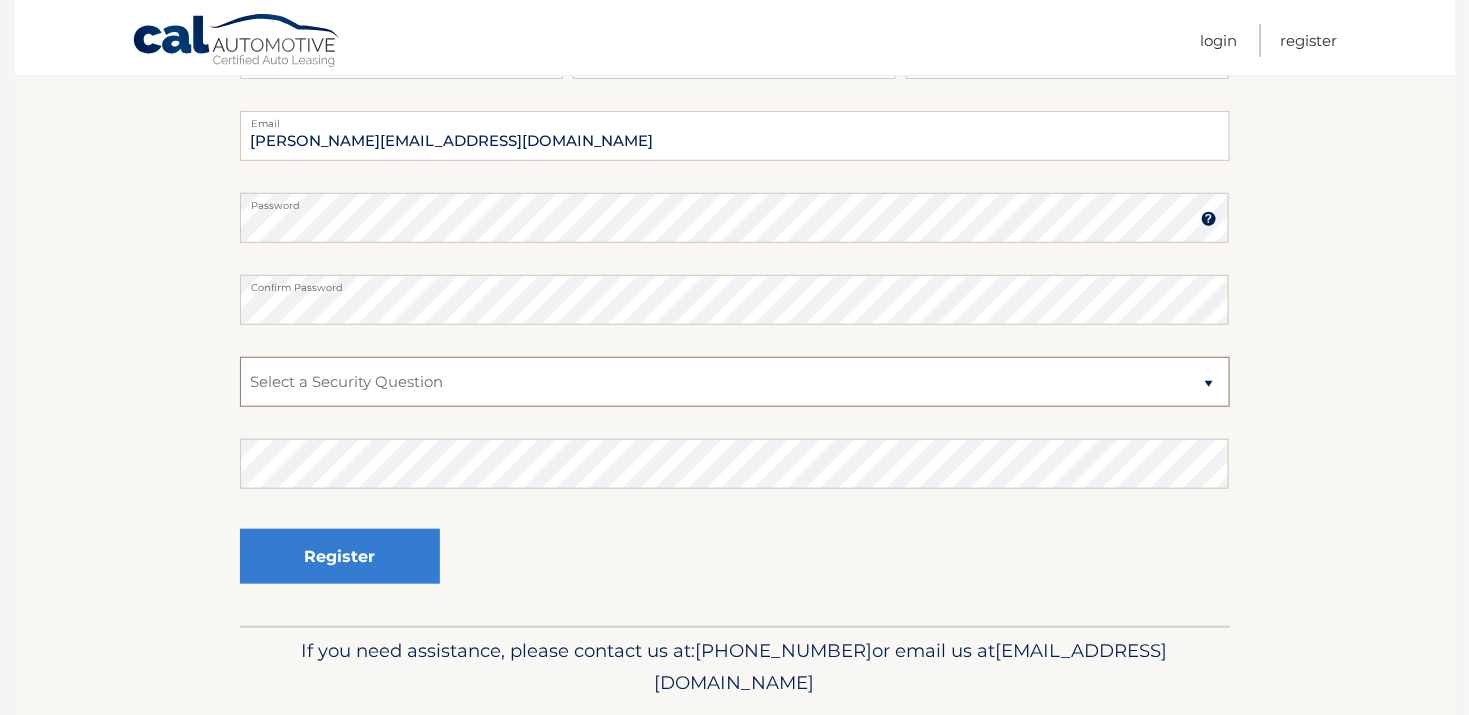 click on "Select a Security Question
What was the name of your elementary school?
What is your mother’s maiden name?
What street did you live on in the third grade?
In what city or town was your first job?
What was your childhood phone number including area code? (e.g., 000-000-0000)" at bounding box center (735, 382) 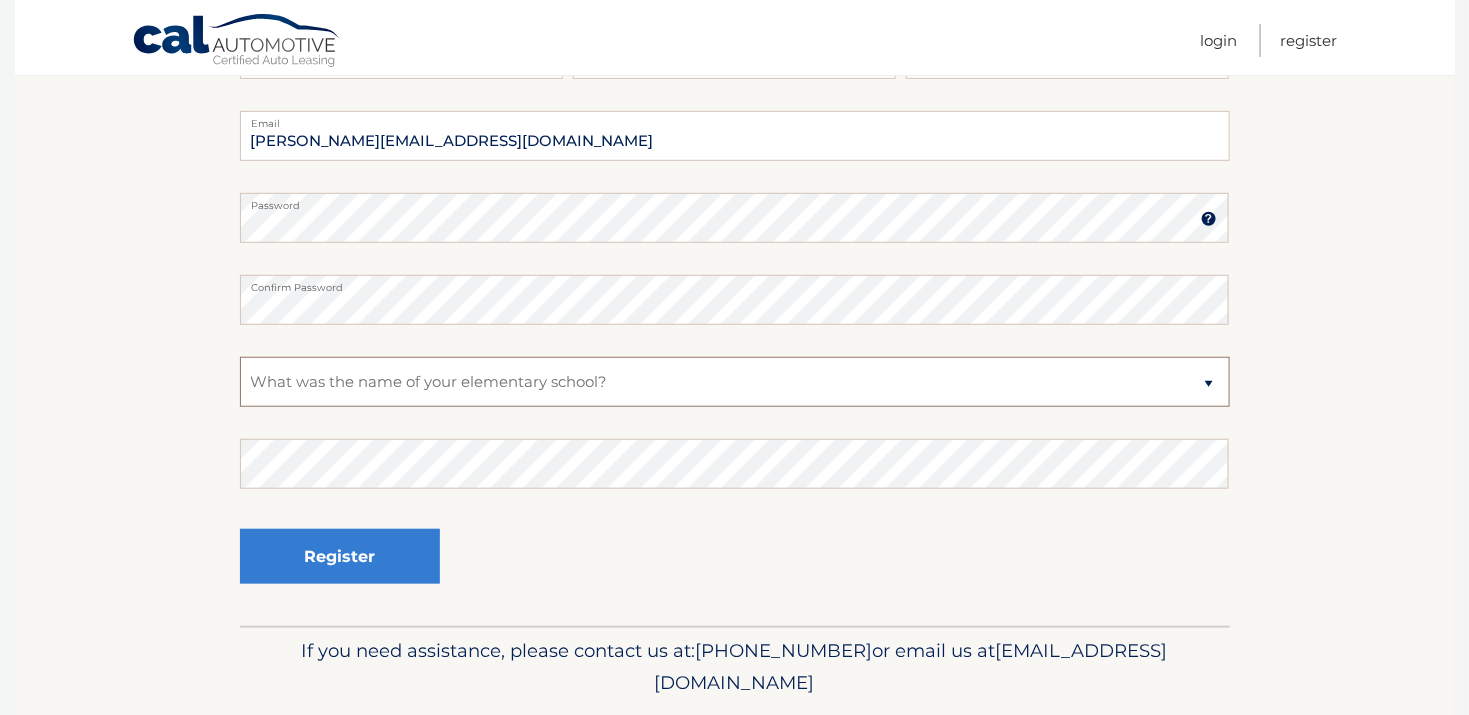 click on "Select a Security Question
What was the name of your elementary school?
What is your mother’s maiden name?
What street did you live on in the third grade?
In what city or town was your first job?
What was your childhood phone number including area code? (e.g., 000-000-0000)" at bounding box center (735, 382) 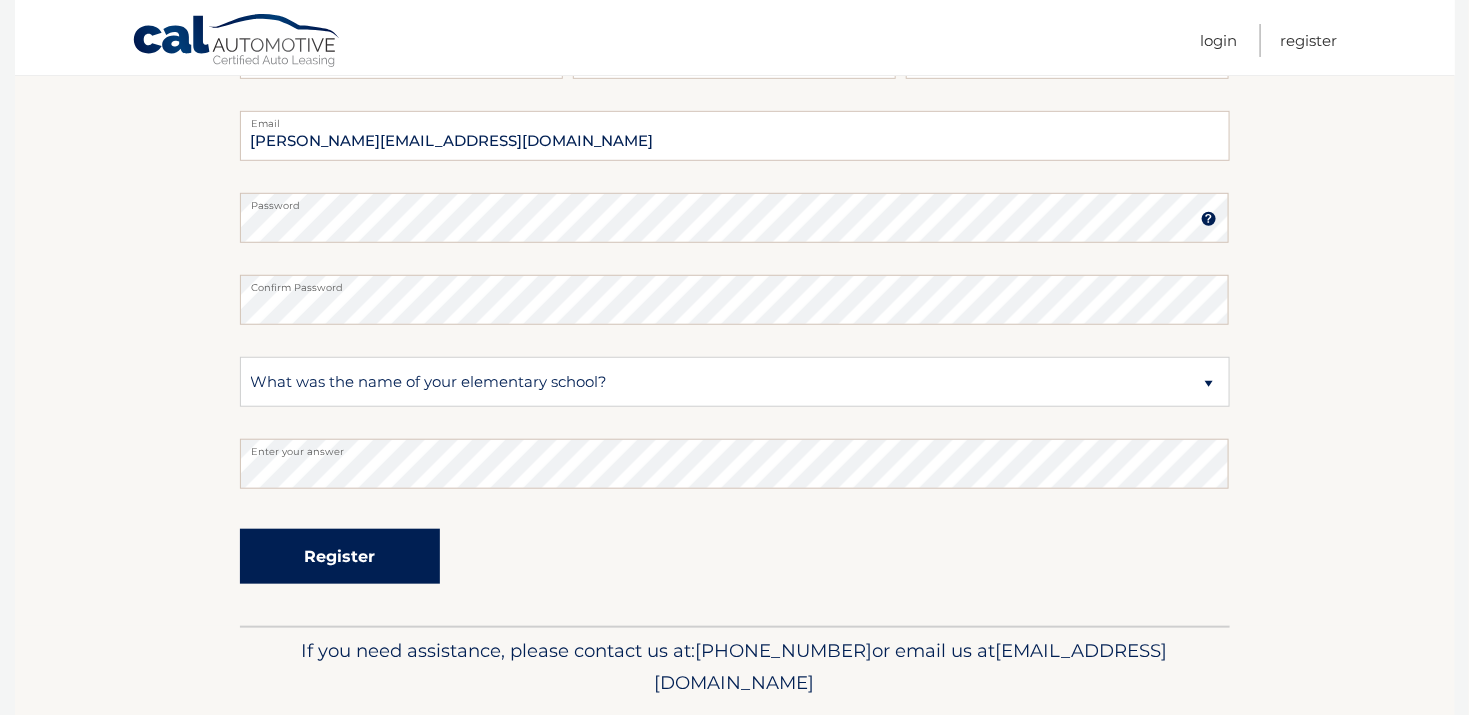 click on "Register" at bounding box center [340, 556] 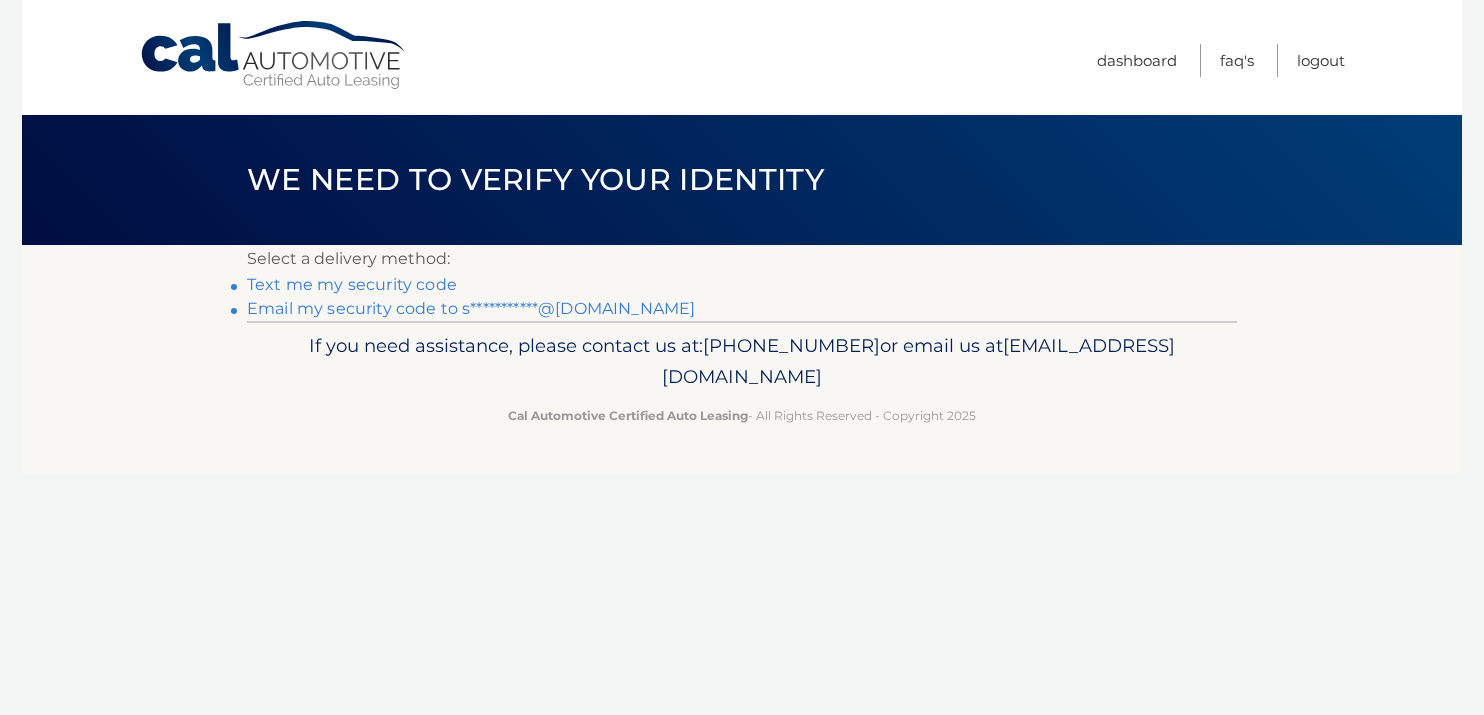 scroll, scrollTop: 0, scrollLeft: 0, axis: both 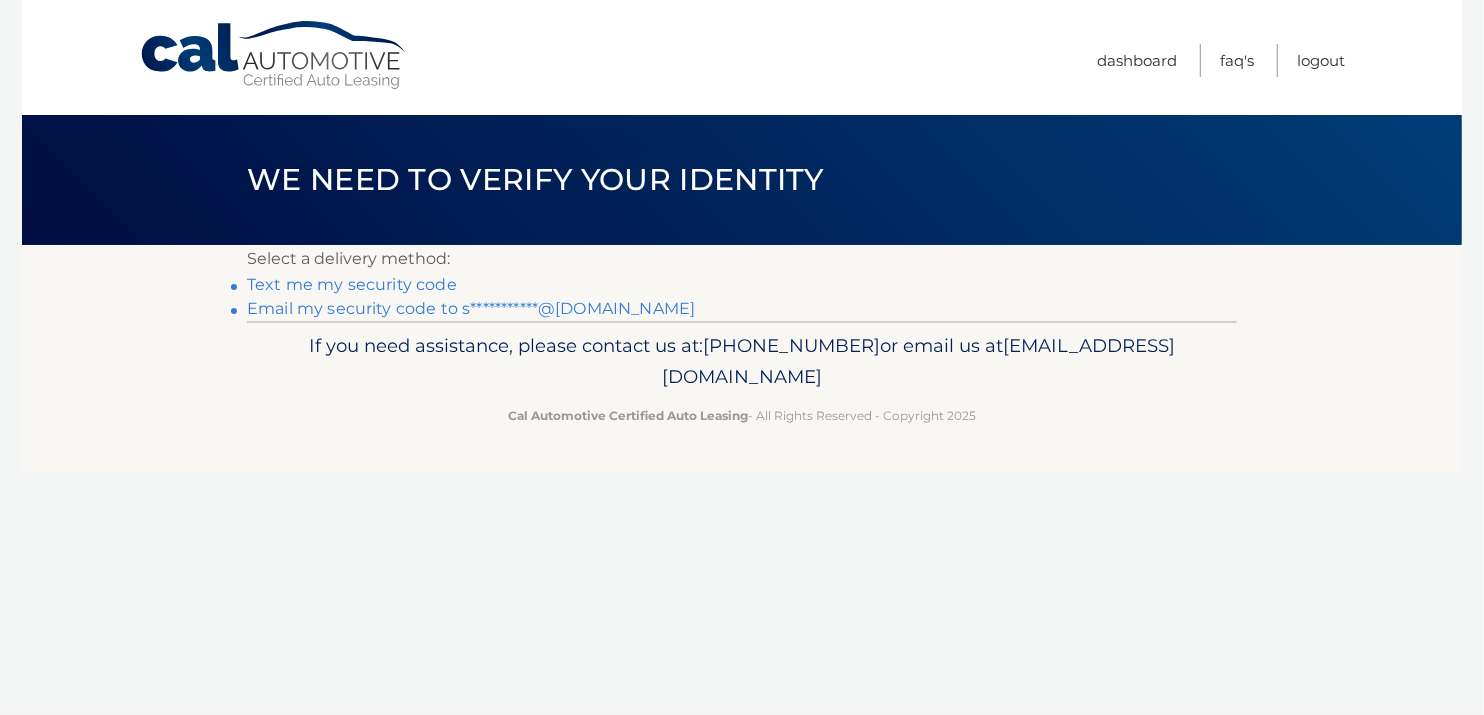 click on "**********" at bounding box center (471, 308) 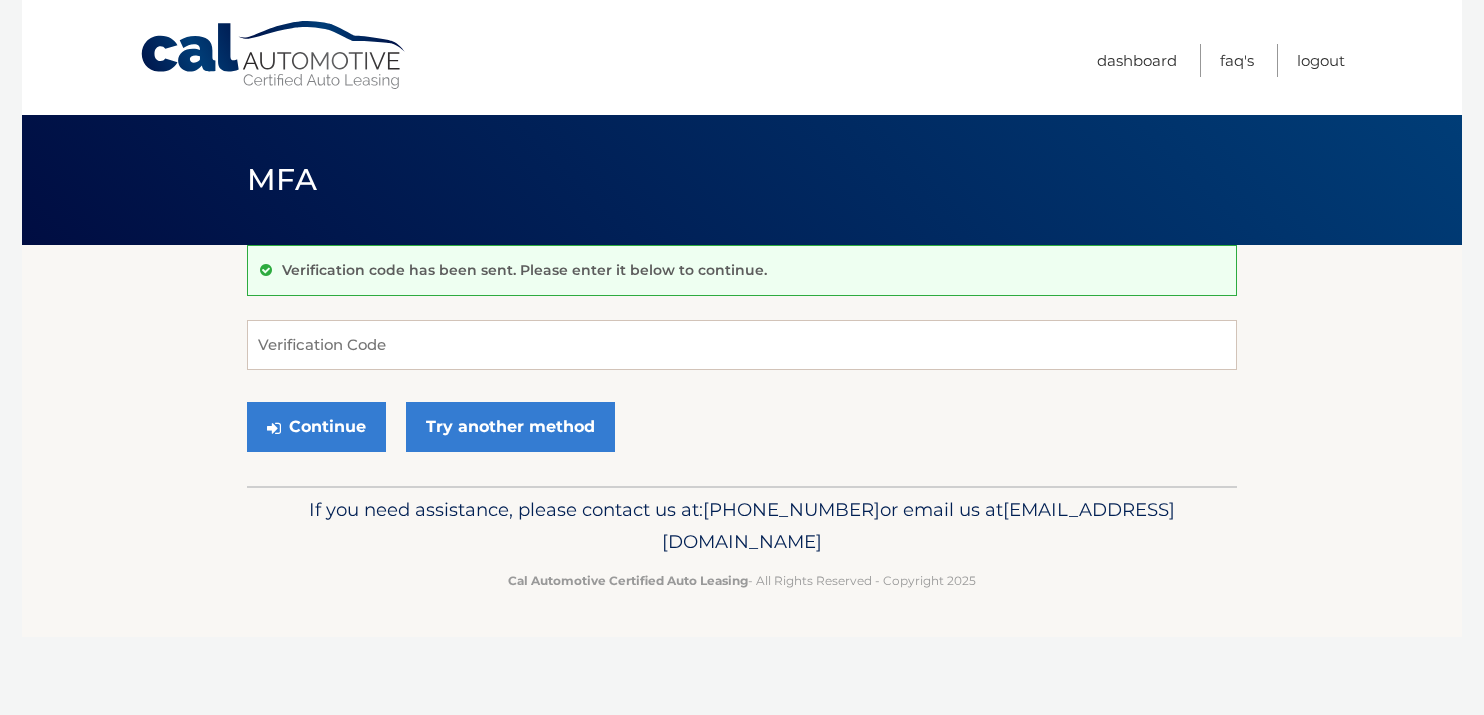 scroll, scrollTop: 0, scrollLeft: 0, axis: both 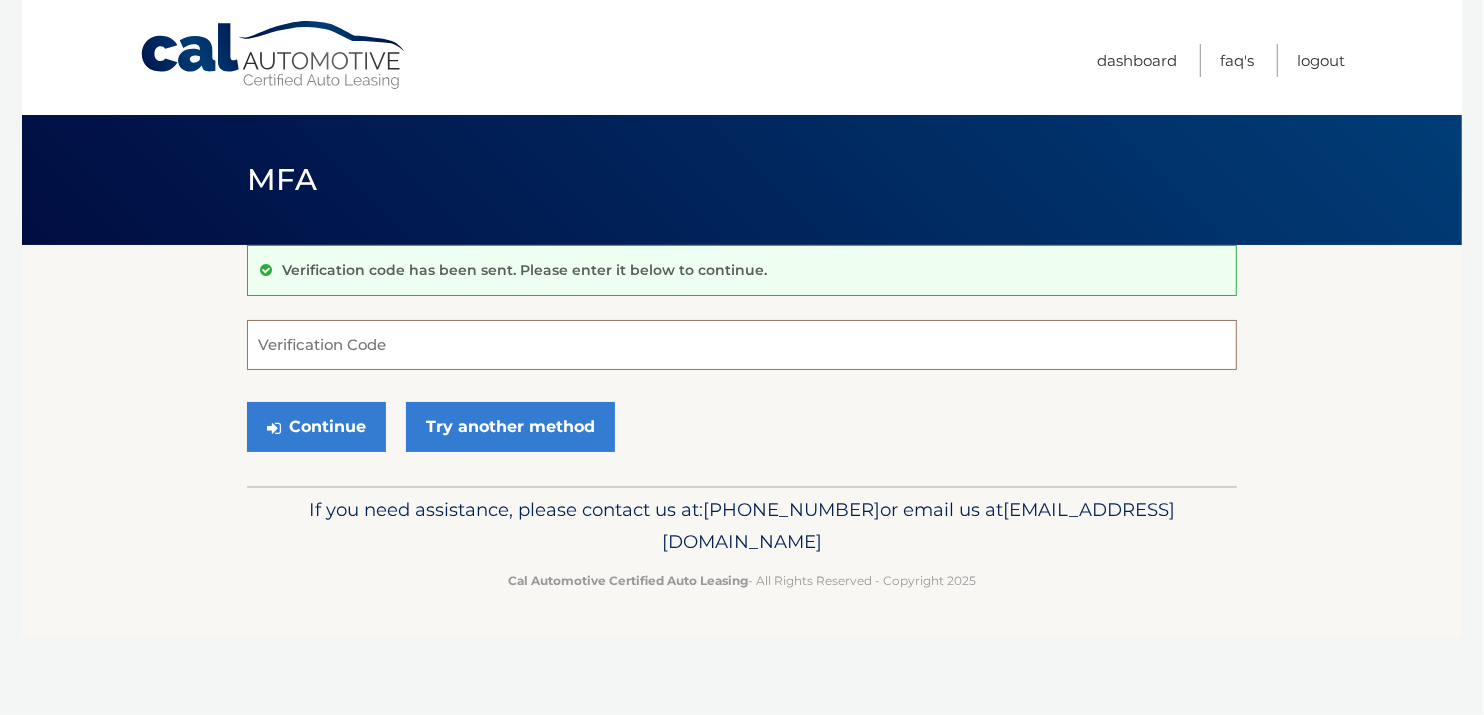 paste on "188123" 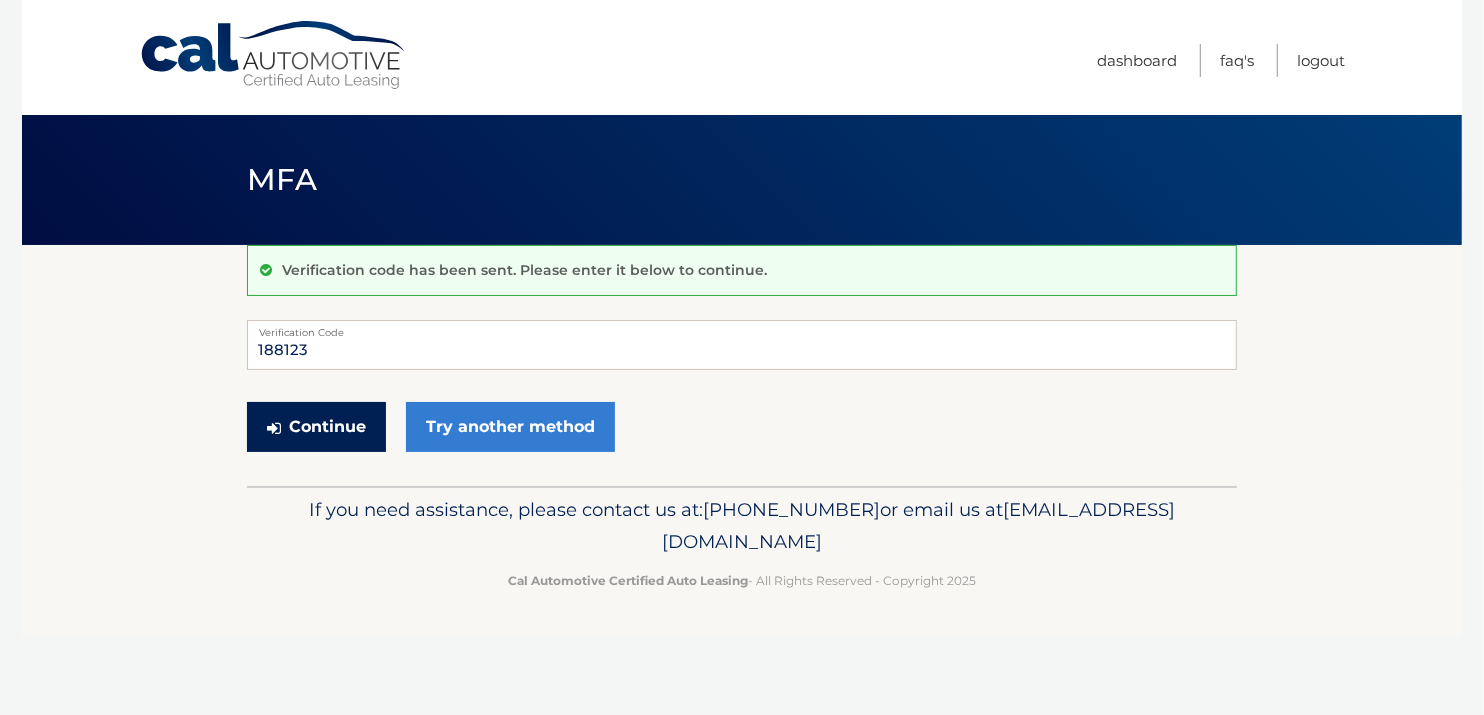 click on "Continue" at bounding box center [316, 427] 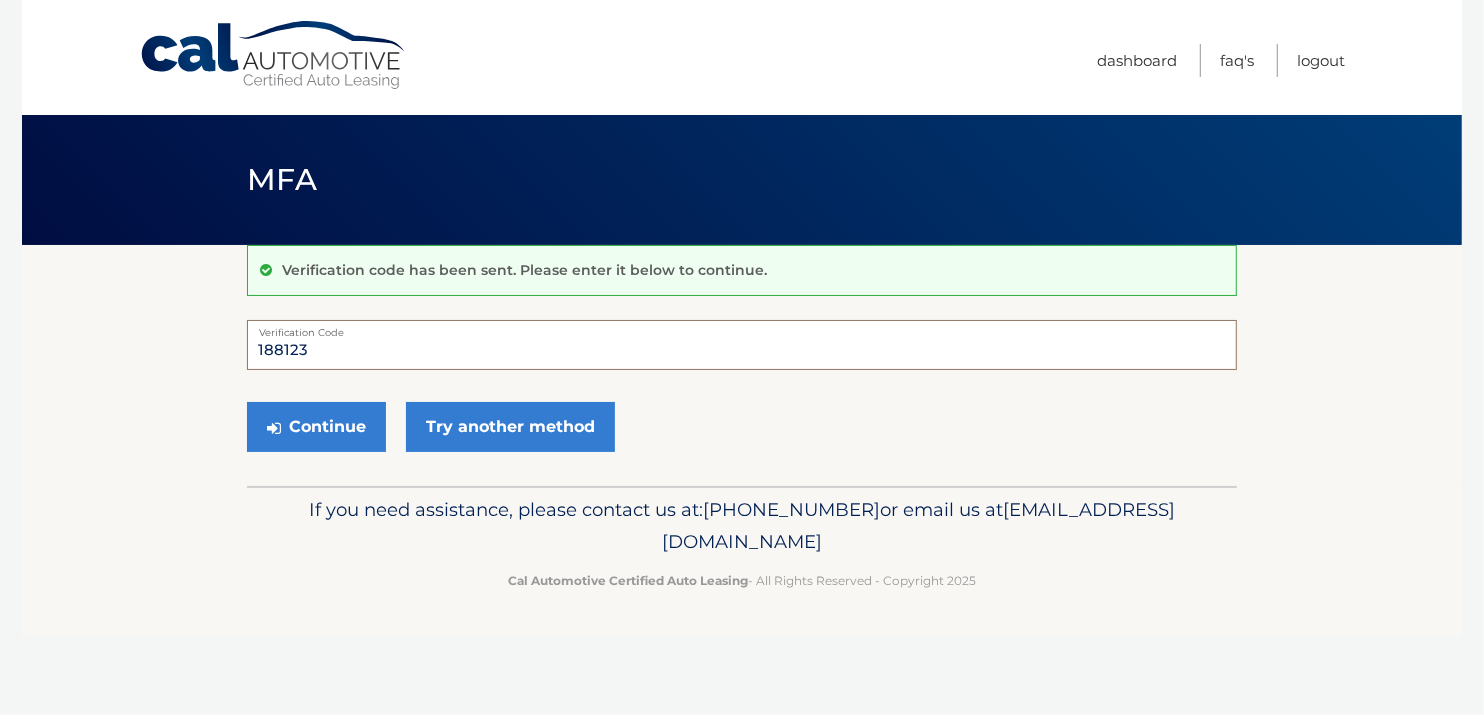 click on "188123" at bounding box center [742, 345] 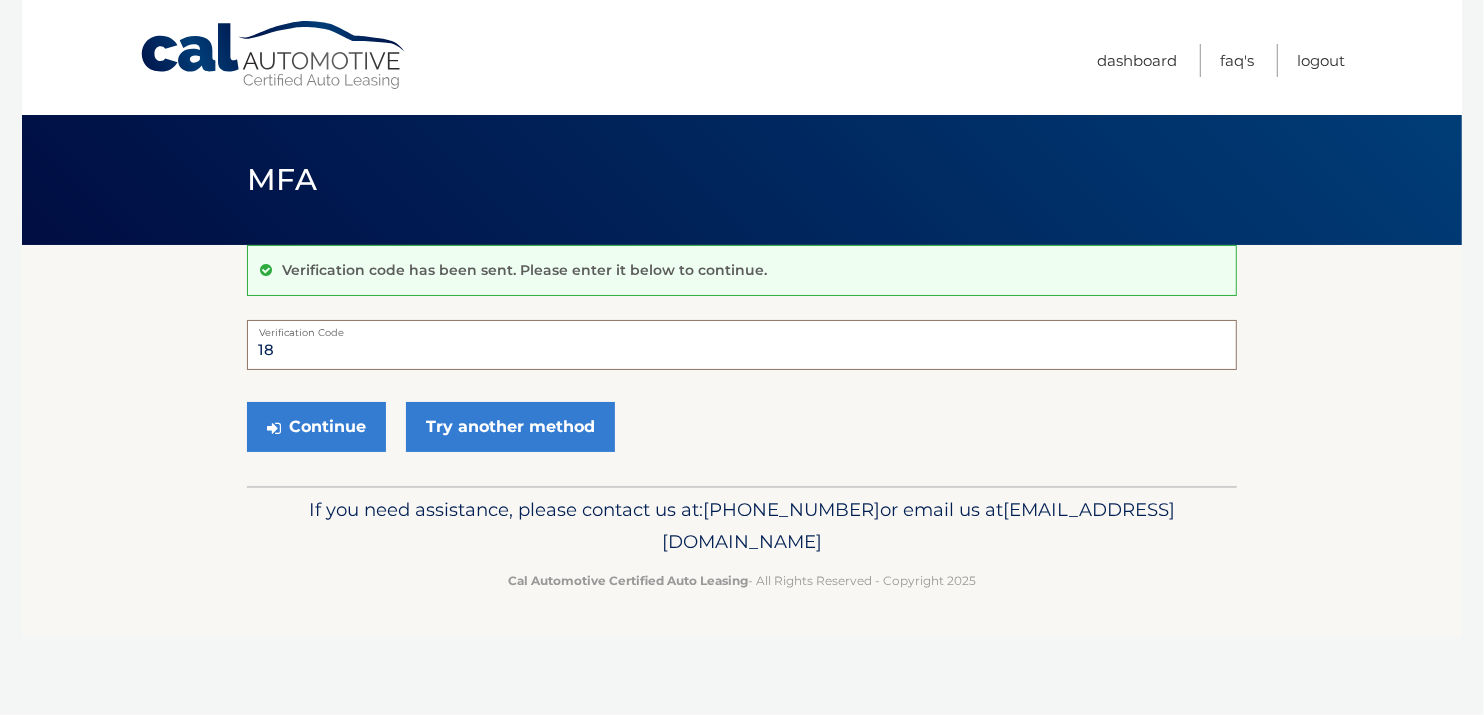type on "1" 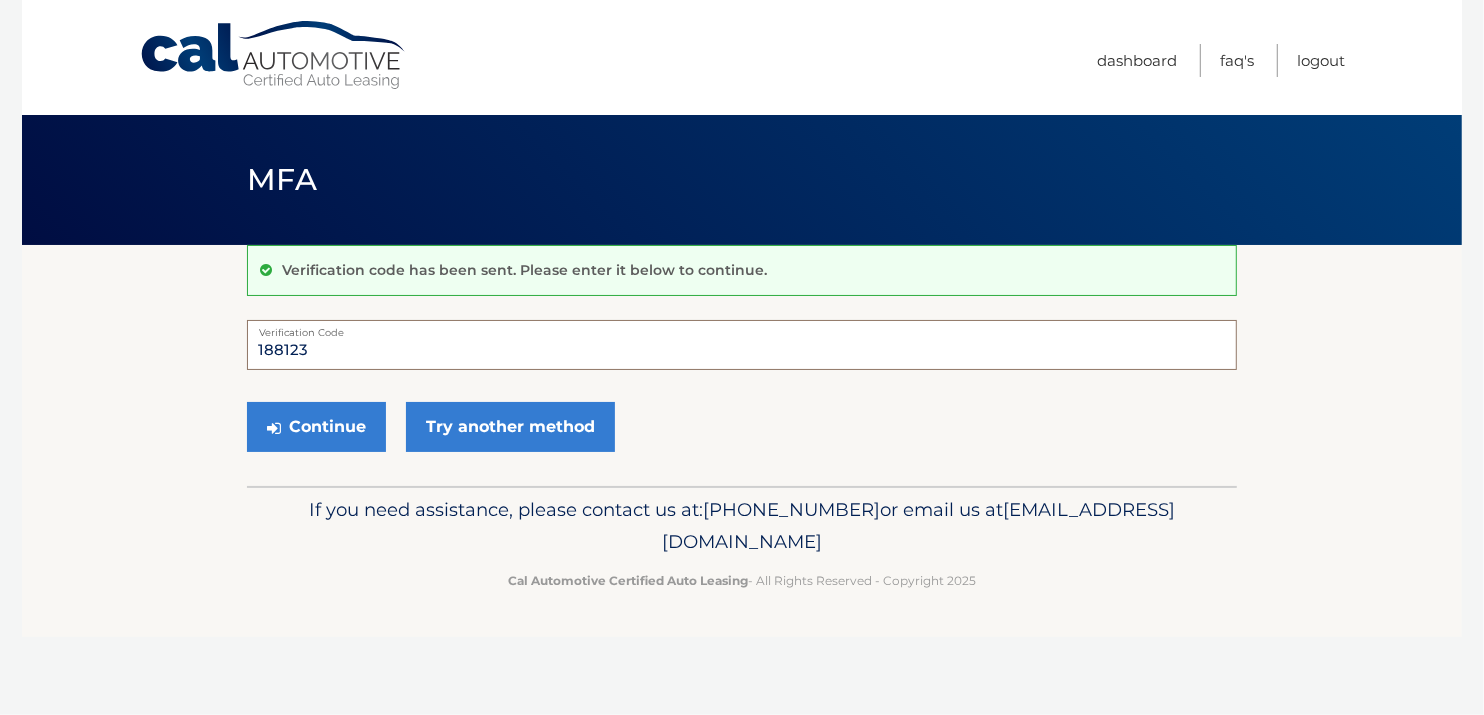 type on "188123" 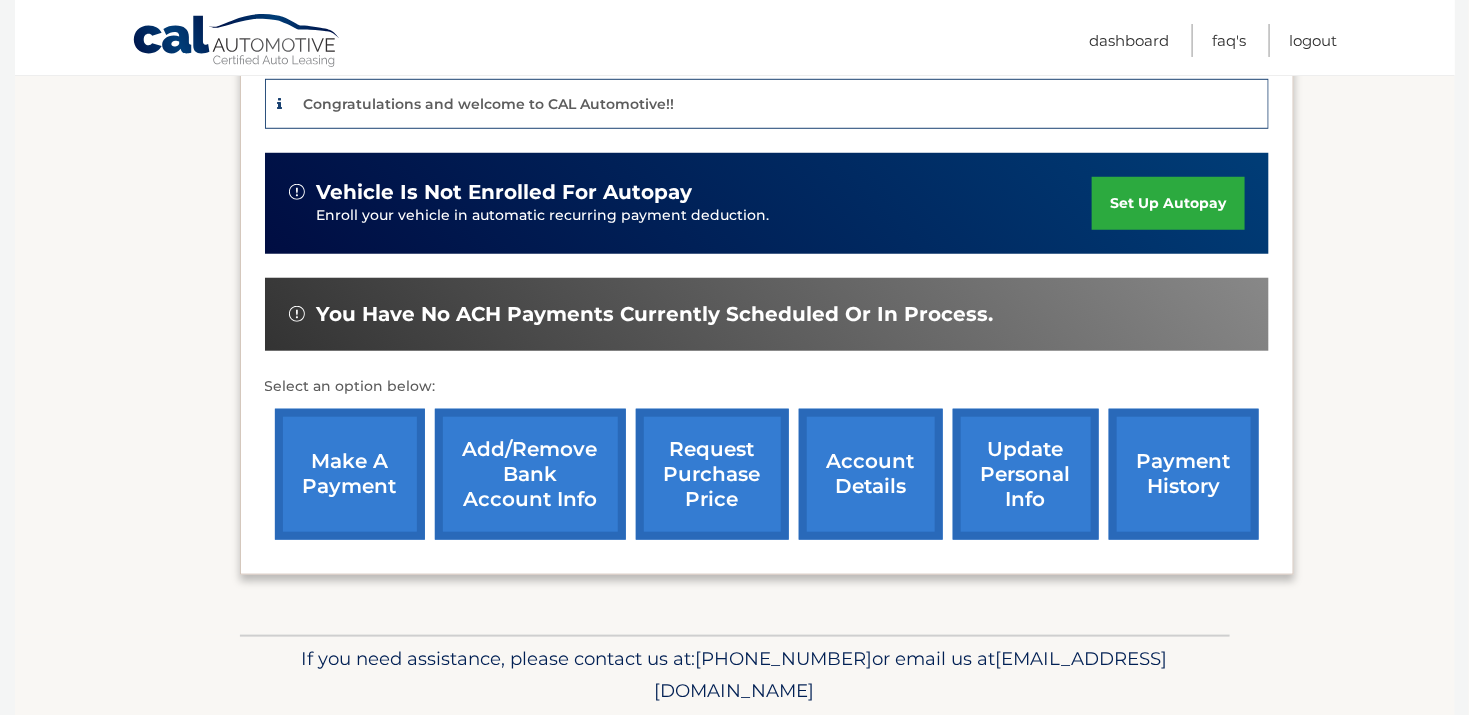 scroll, scrollTop: 566, scrollLeft: 0, axis: vertical 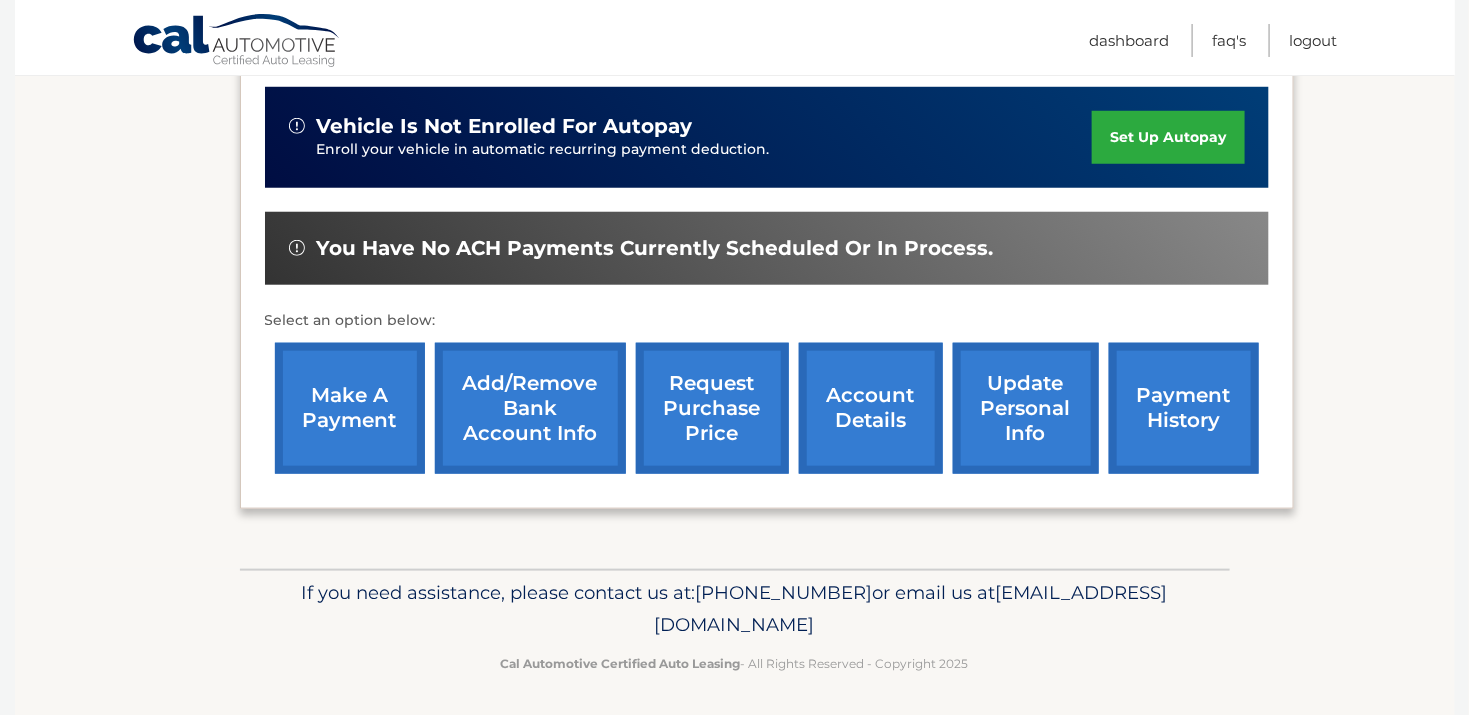 click on "account details" at bounding box center [871, 408] 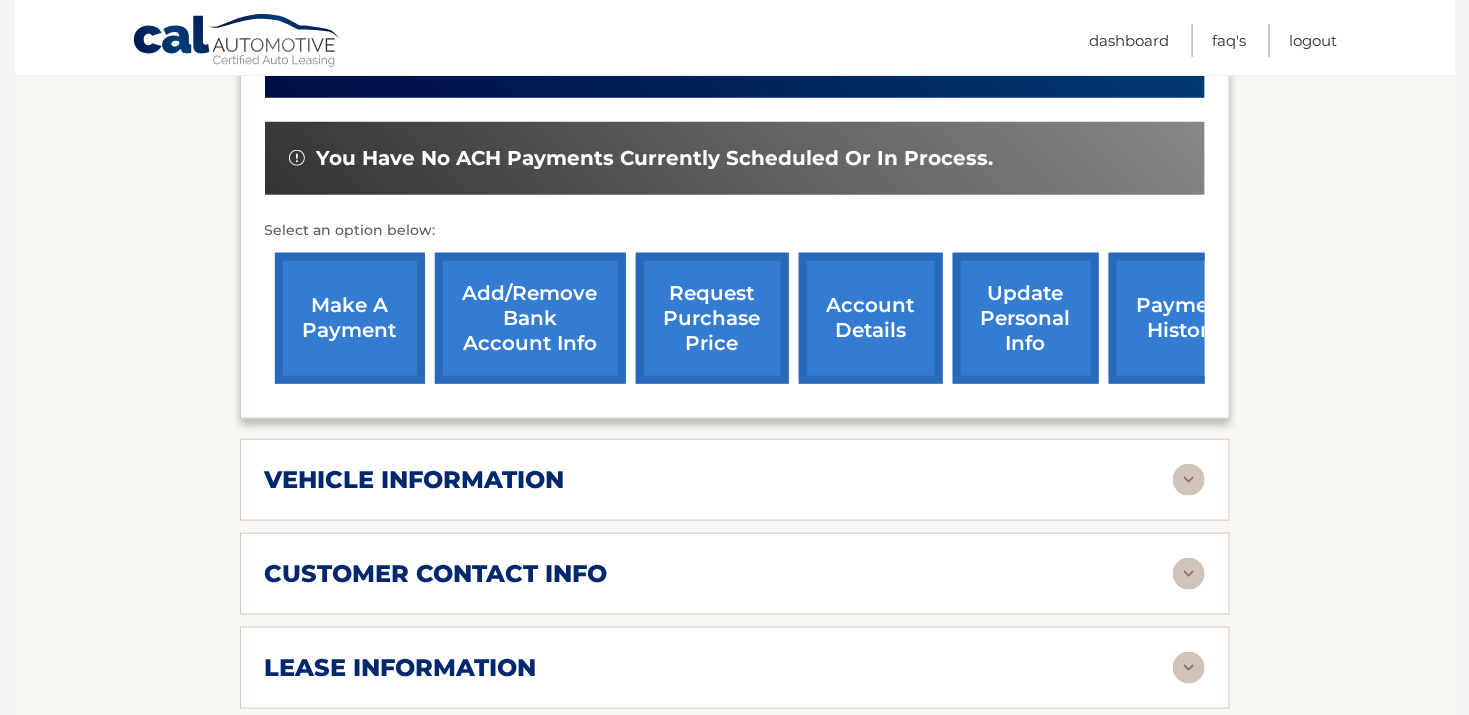 scroll, scrollTop: 599, scrollLeft: 0, axis: vertical 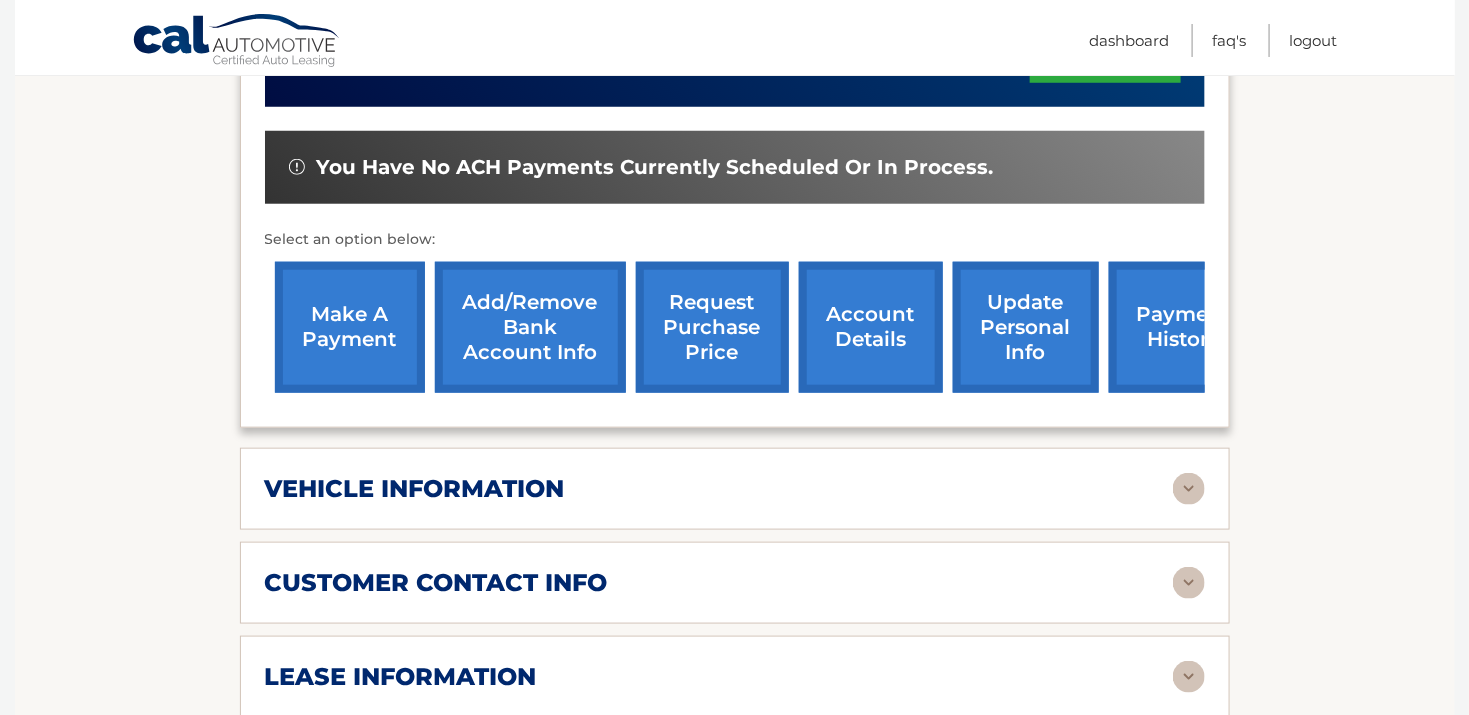 click on "payment history" at bounding box center [1184, 327] 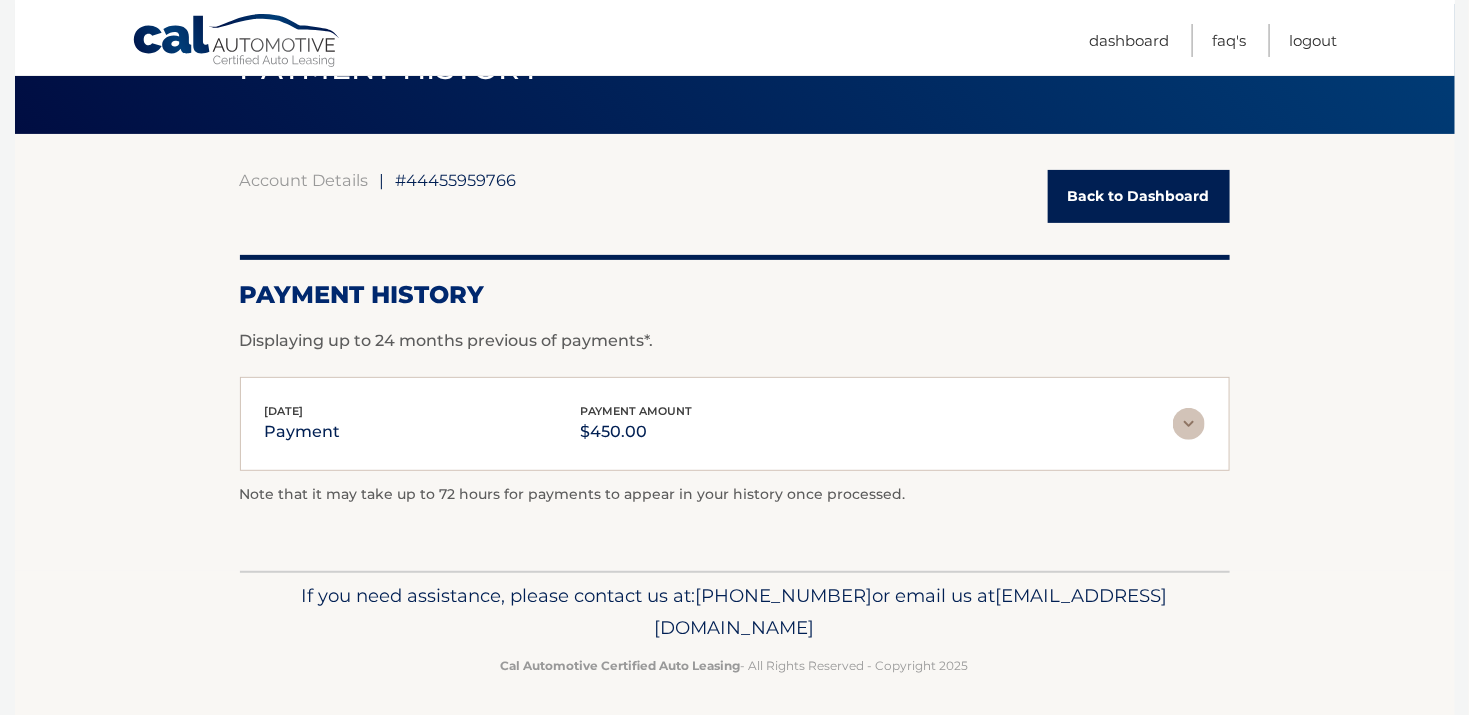 scroll, scrollTop: 117, scrollLeft: 0, axis: vertical 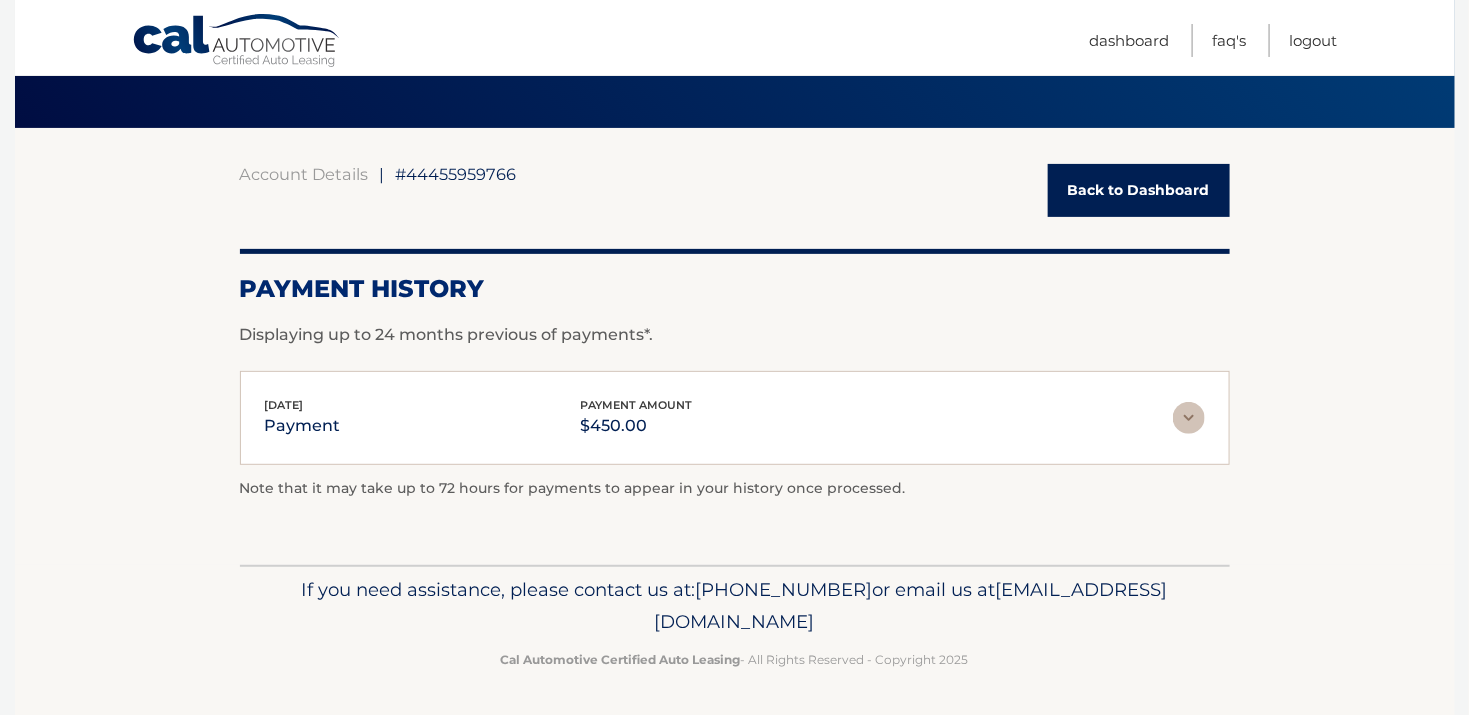 click at bounding box center [1189, 418] 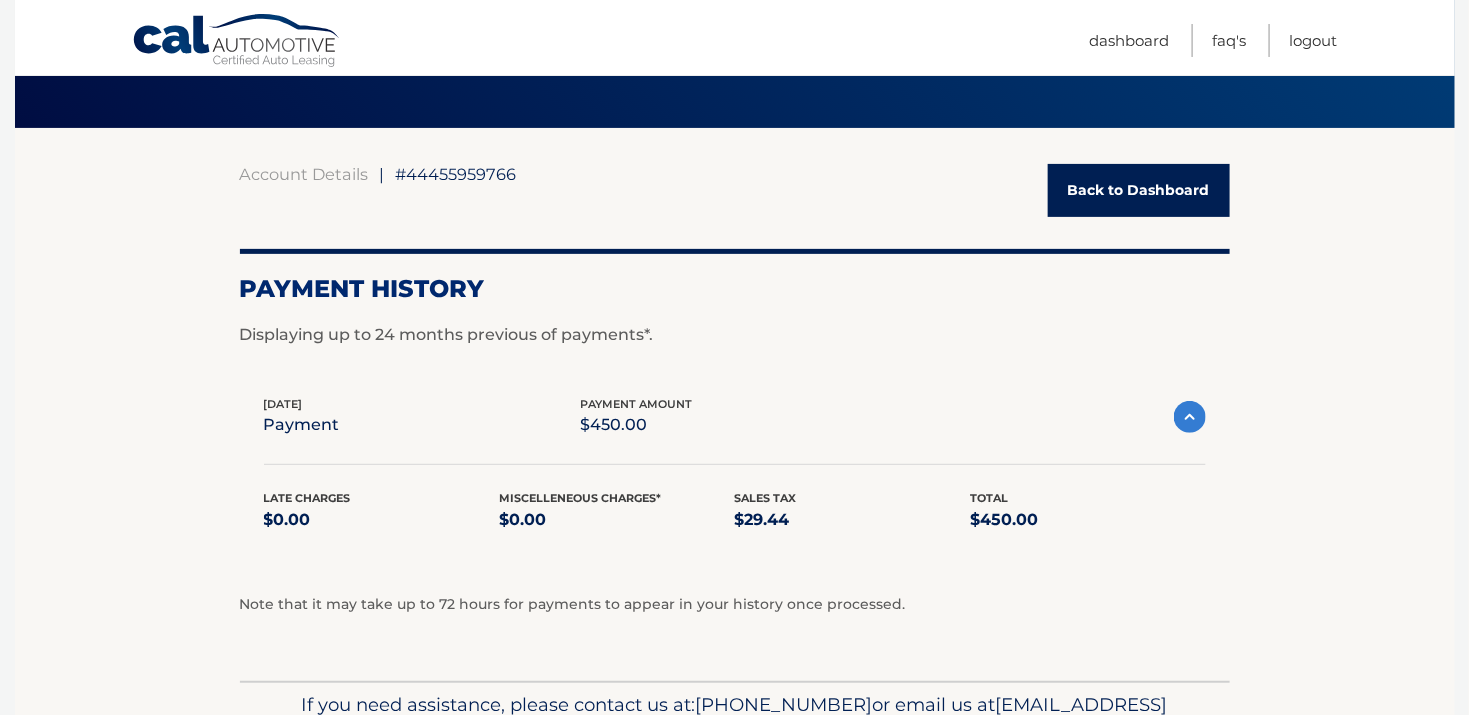 click at bounding box center (1190, 417) 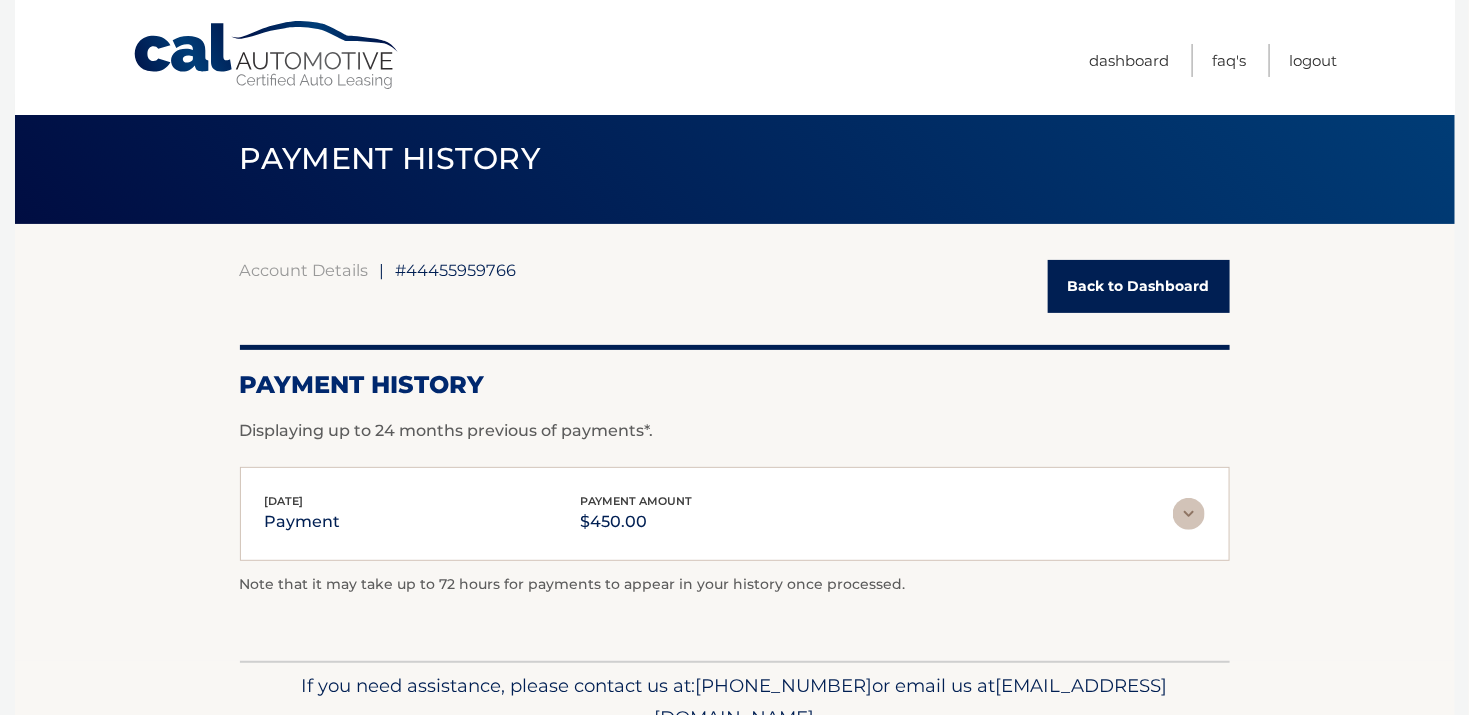 scroll, scrollTop: 117, scrollLeft: 0, axis: vertical 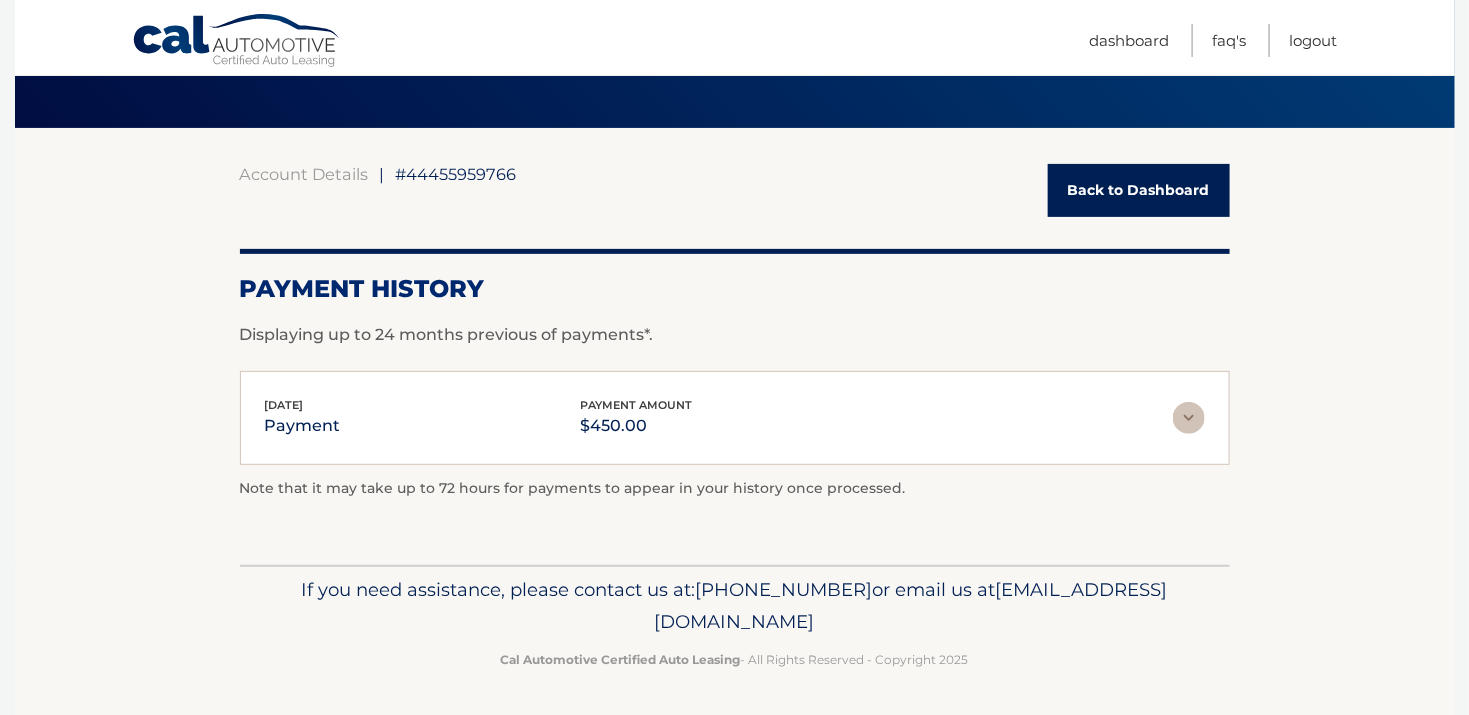 click on "Back to Dashboard" at bounding box center (1139, 190) 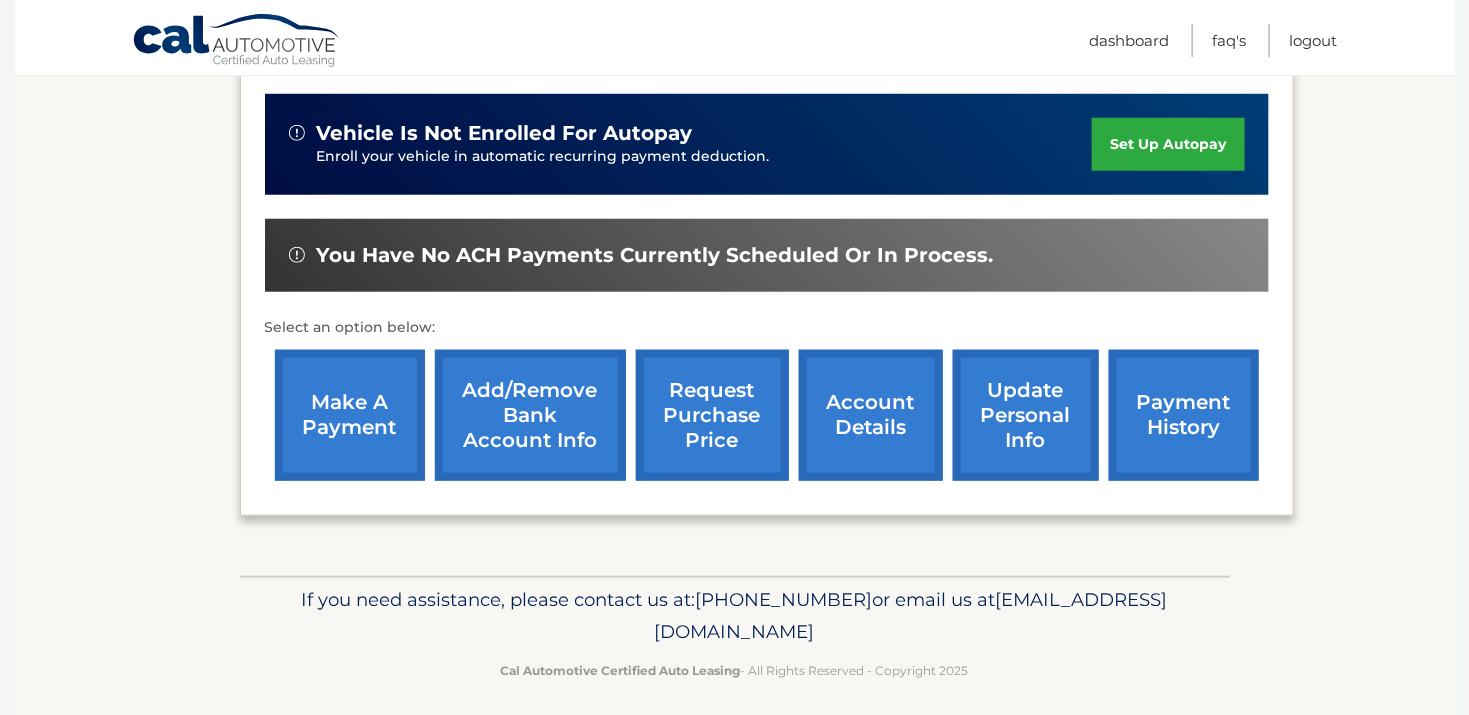 scroll, scrollTop: 566, scrollLeft: 0, axis: vertical 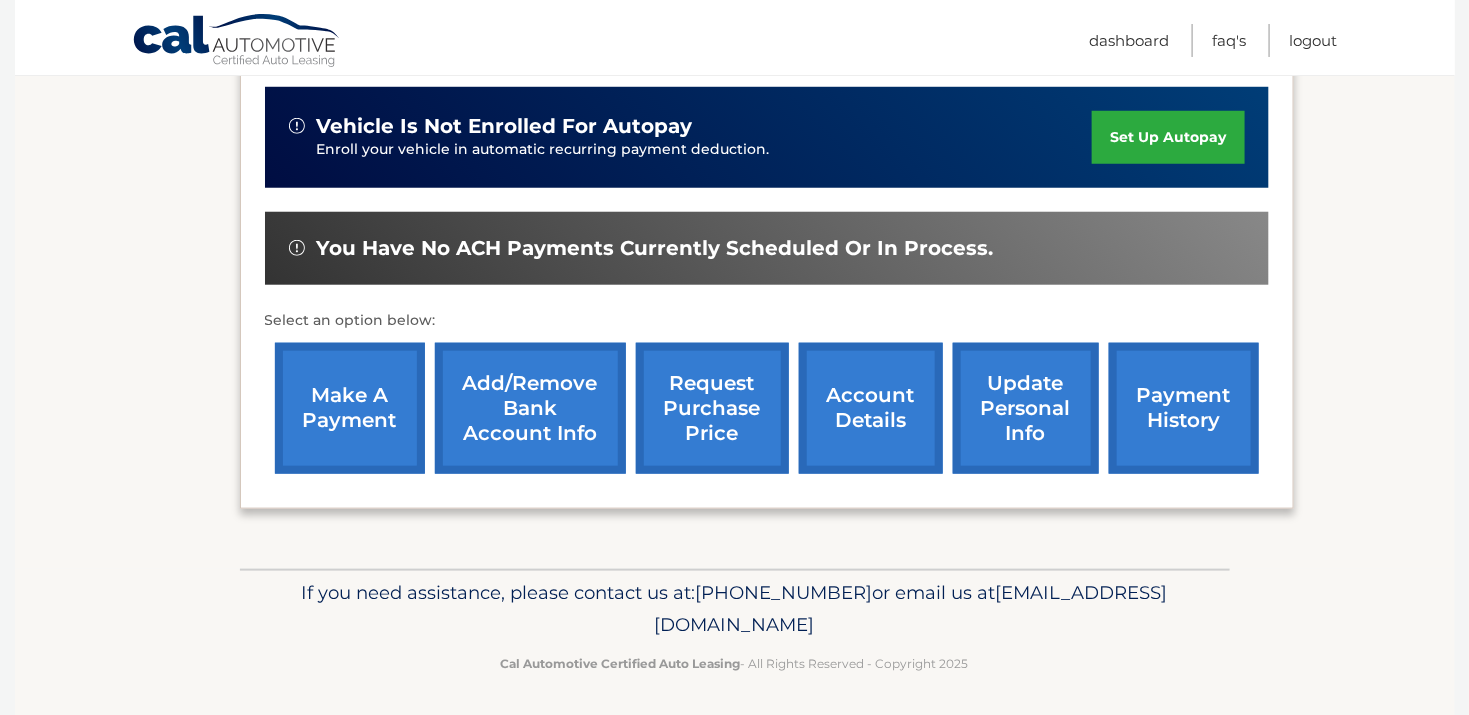 click on "account details" at bounding box center (871, 408) 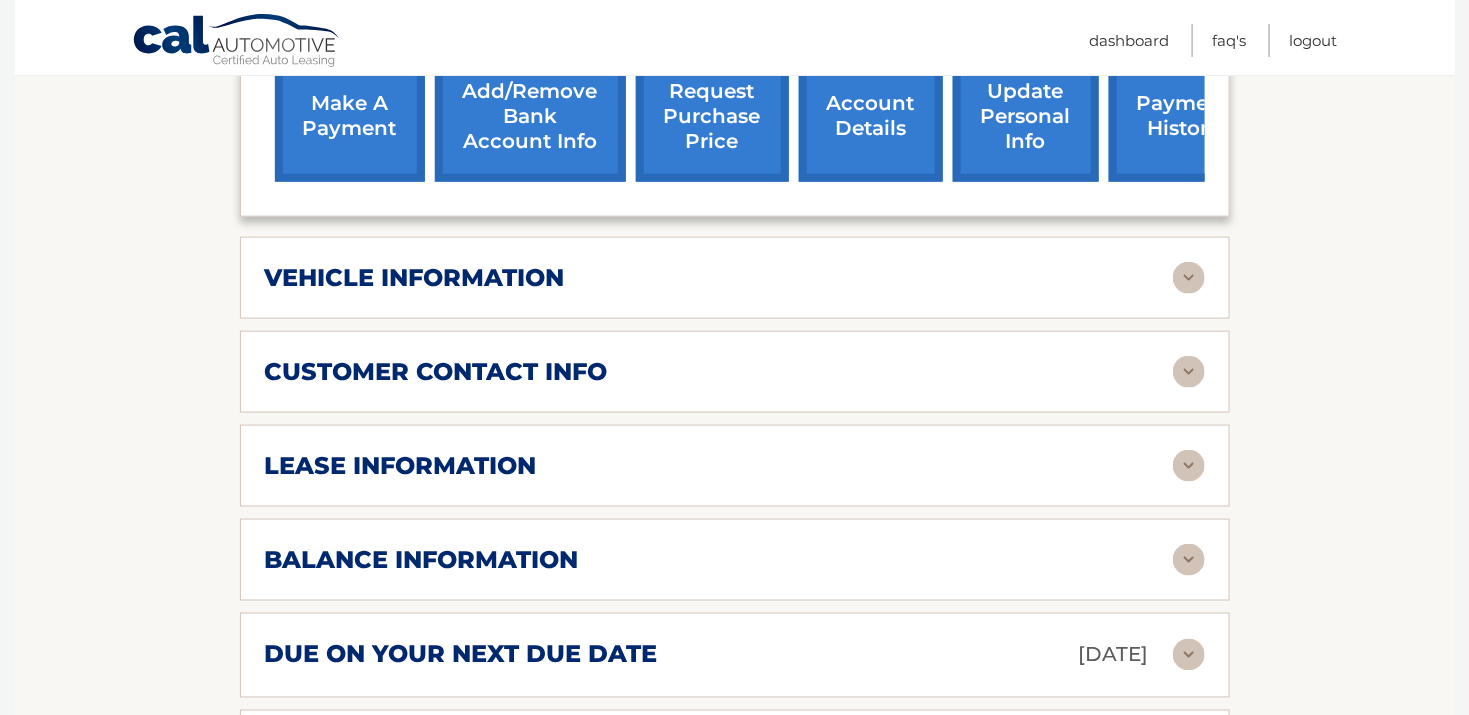 scroll, scrollTop: 900, scrollLeft: 0, axis: vertical 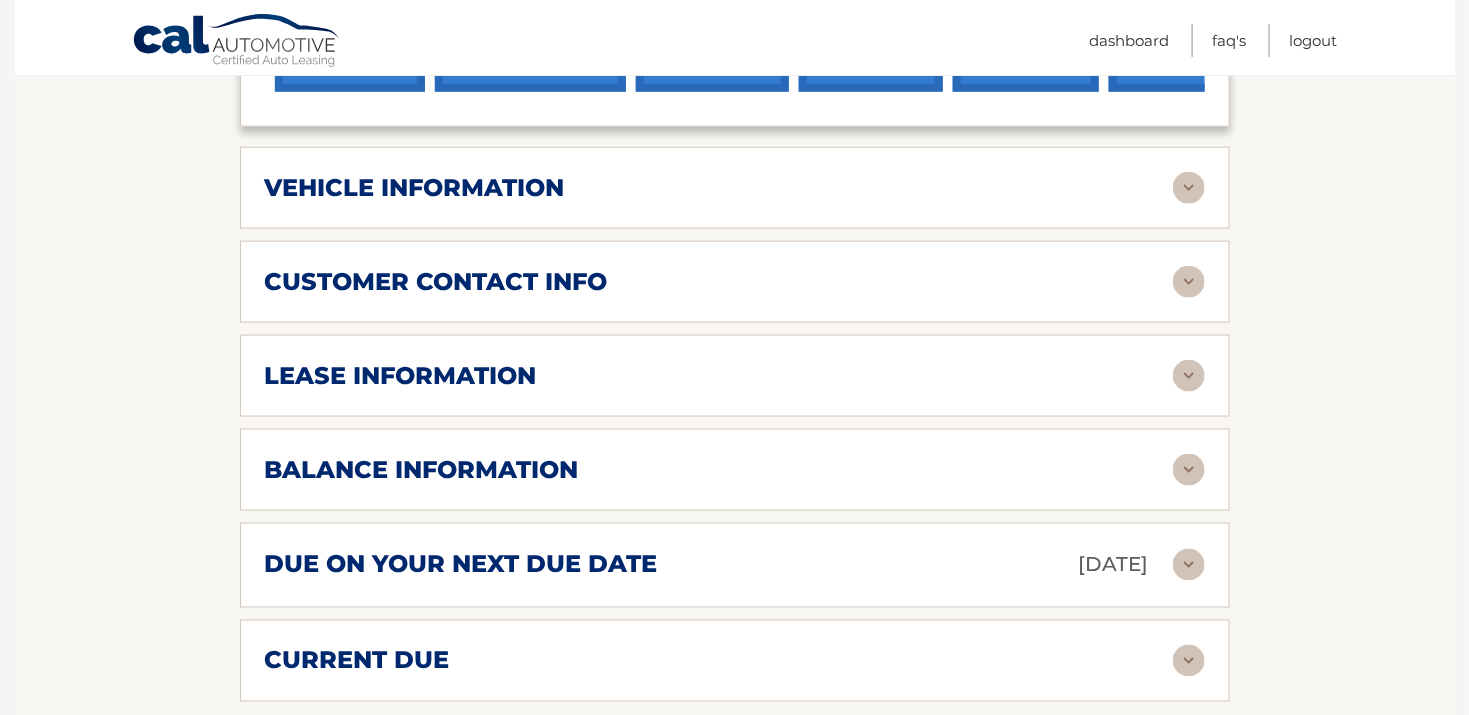 click on "vehicle information" at bounding box center [415, 188] 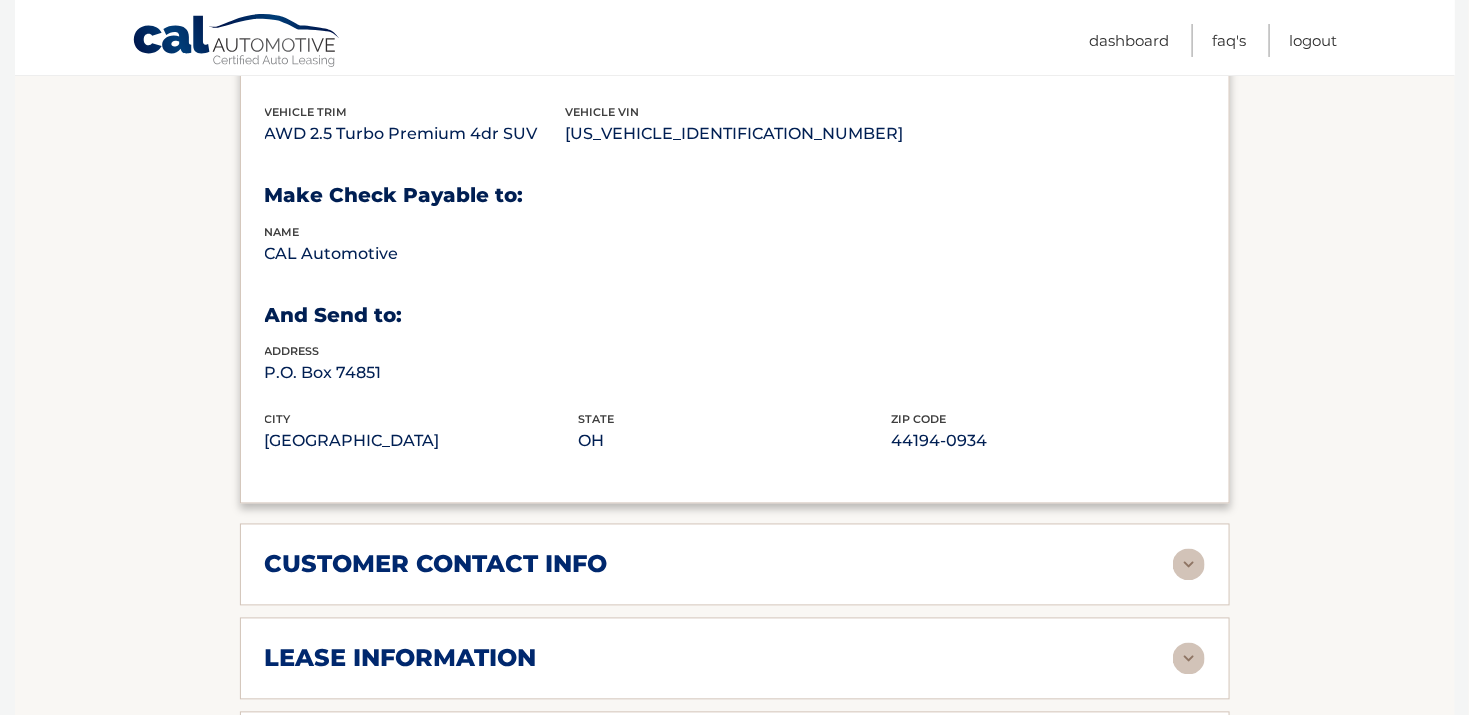 scroll, scrollTop: 1499, scrollLeft: 0, axis: vertical 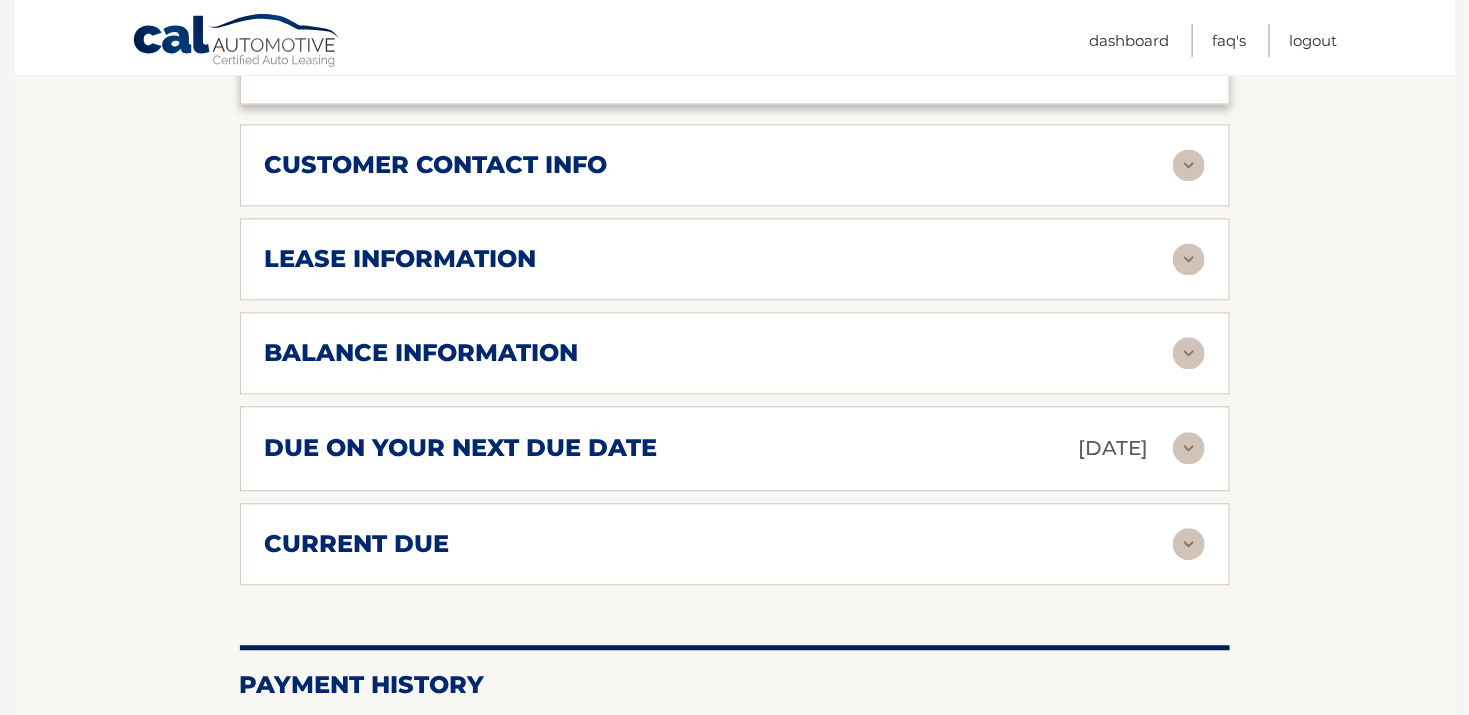 click on "customer contact info
full name
STEPHEN TESTA
street address
17200 NW 64TH AVE
city
HIALEAH
state
FL
zip
33015
home phone number
(786) 656-7755
mobile phone number
(786) 656-7755
email
stephentesta@msn.com
update information" at bounding box center (735, 165) 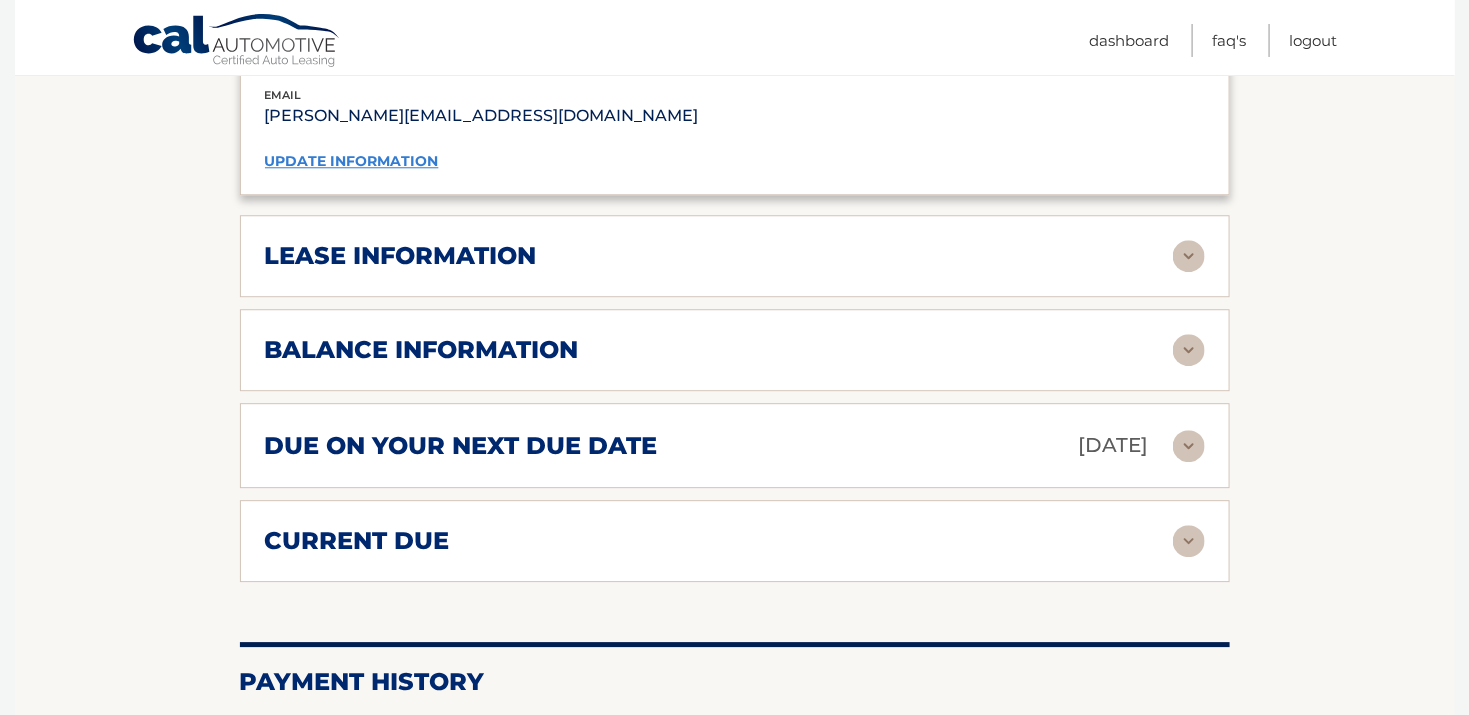 scroll, scrollTop: 1899, scrollLeft: 0, axis: vertical 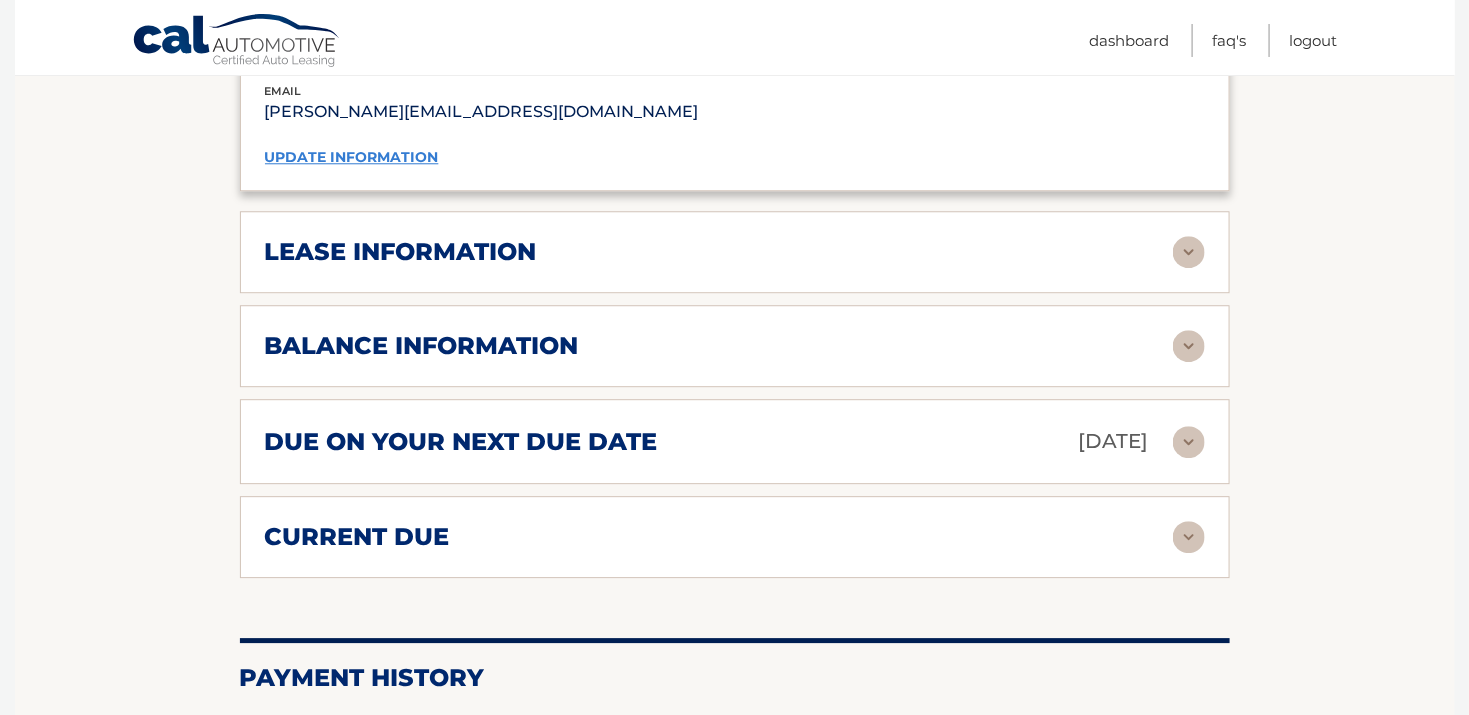 click on "lease information" at bounding box center (401, 252) 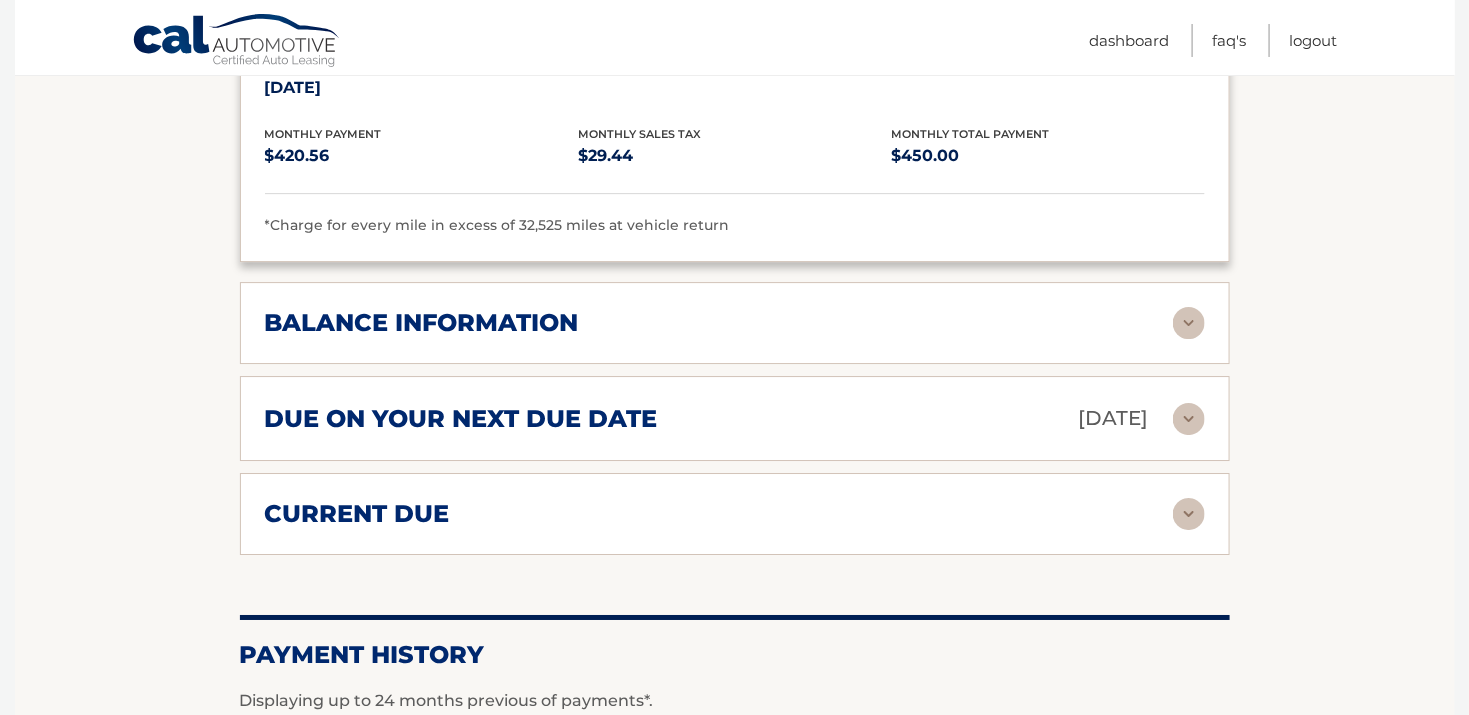 scroll, scrollTop: 2299, scrollLeft: 0, axis: vertical 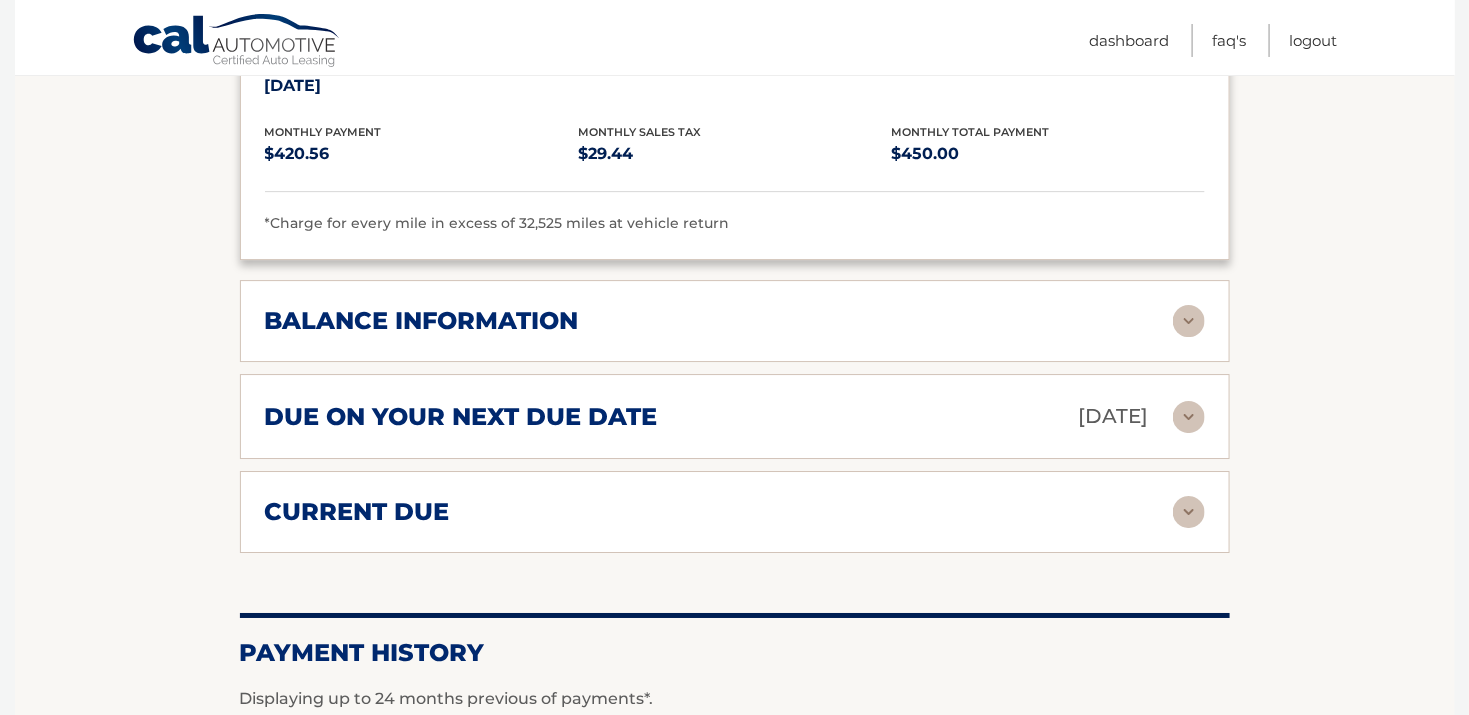 click on "balance information" at bounding box center (422, 321) 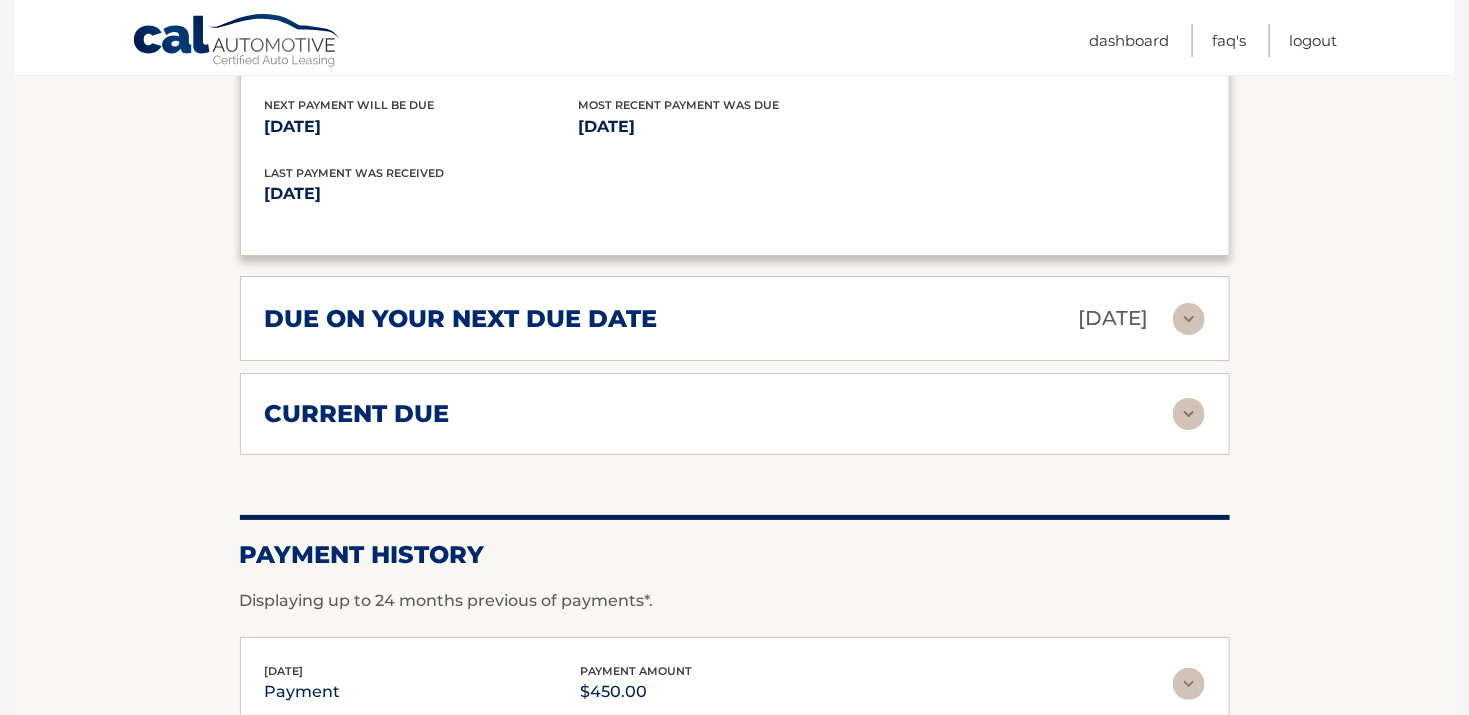 scroll, scrollTop: 2699, scrollLeft: 0, axis: vertical 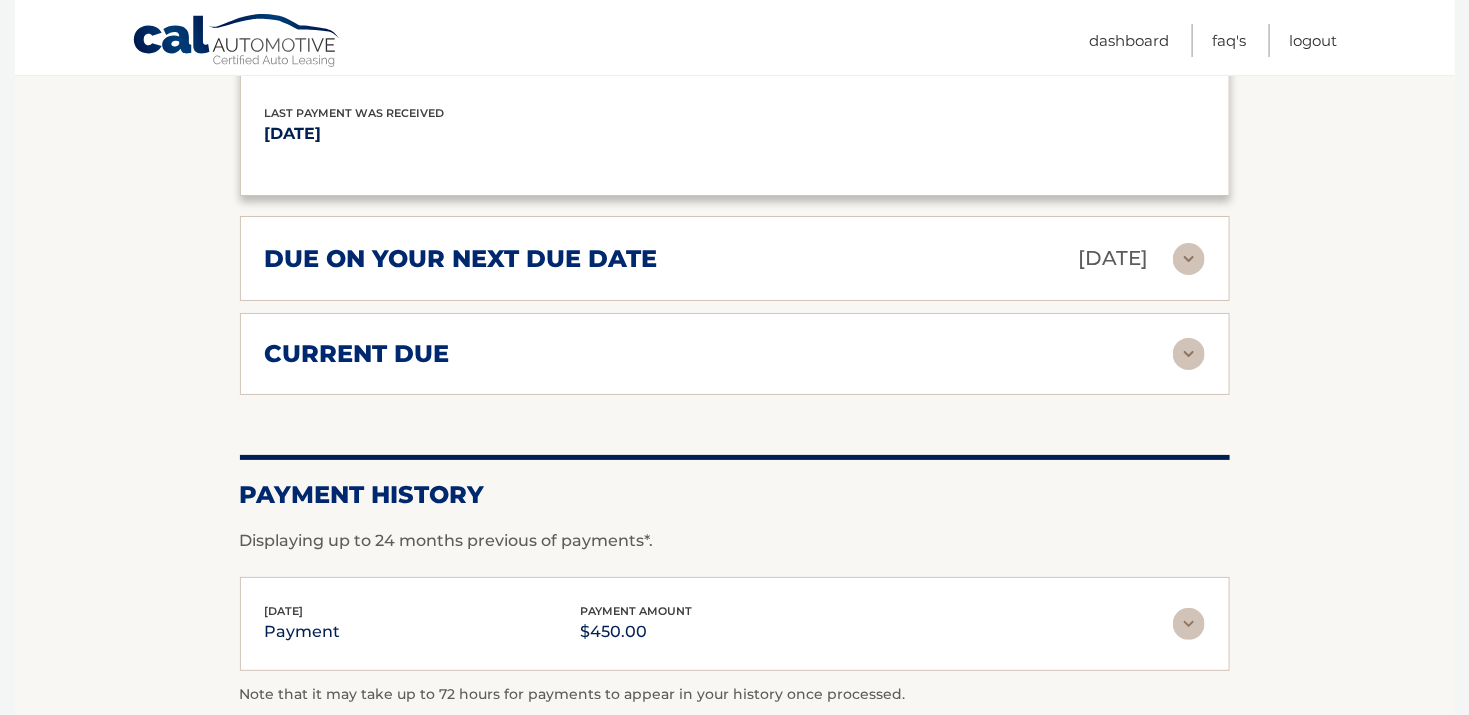 click on "due on your next due date" at bounding box center (461, 259) 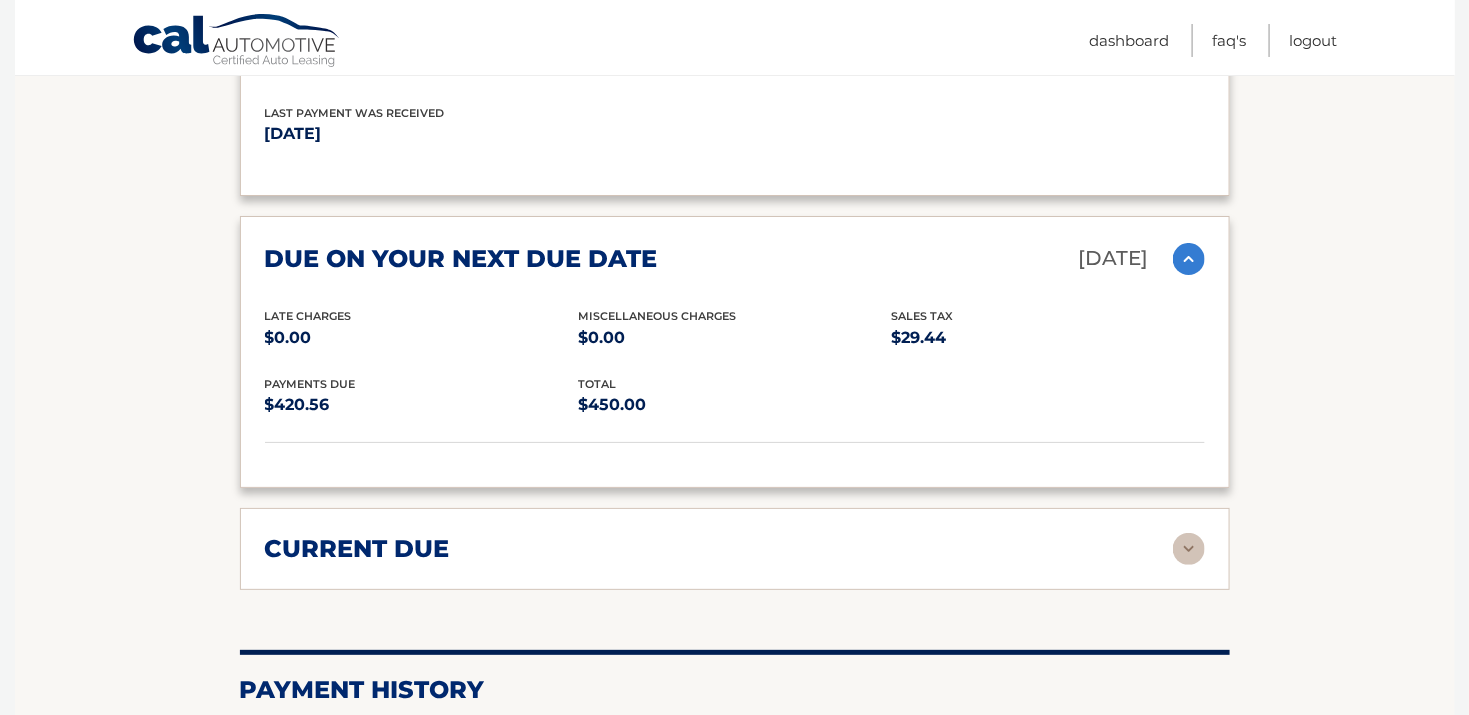 click on "due on your next due date" at bounding box center [461, 259] 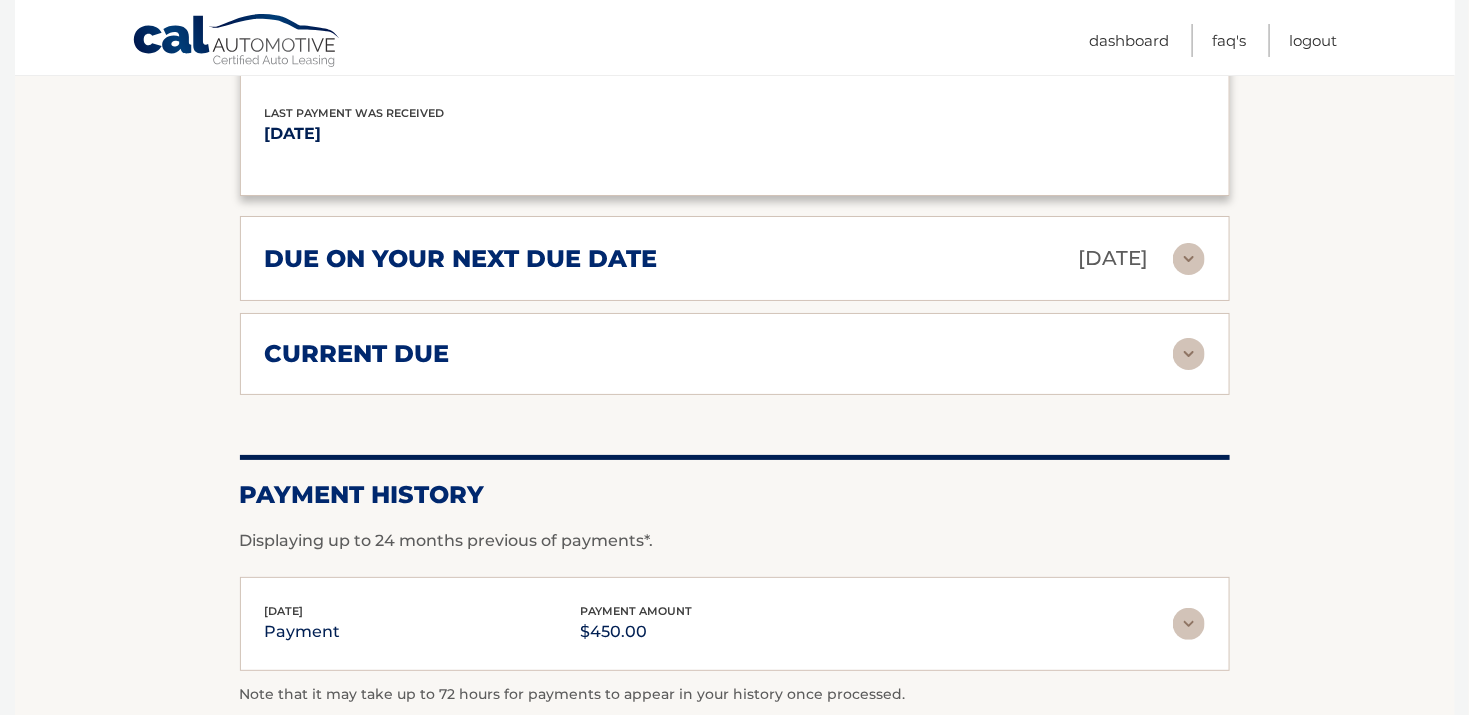 click on "current due" at bounding box center [357, 354] 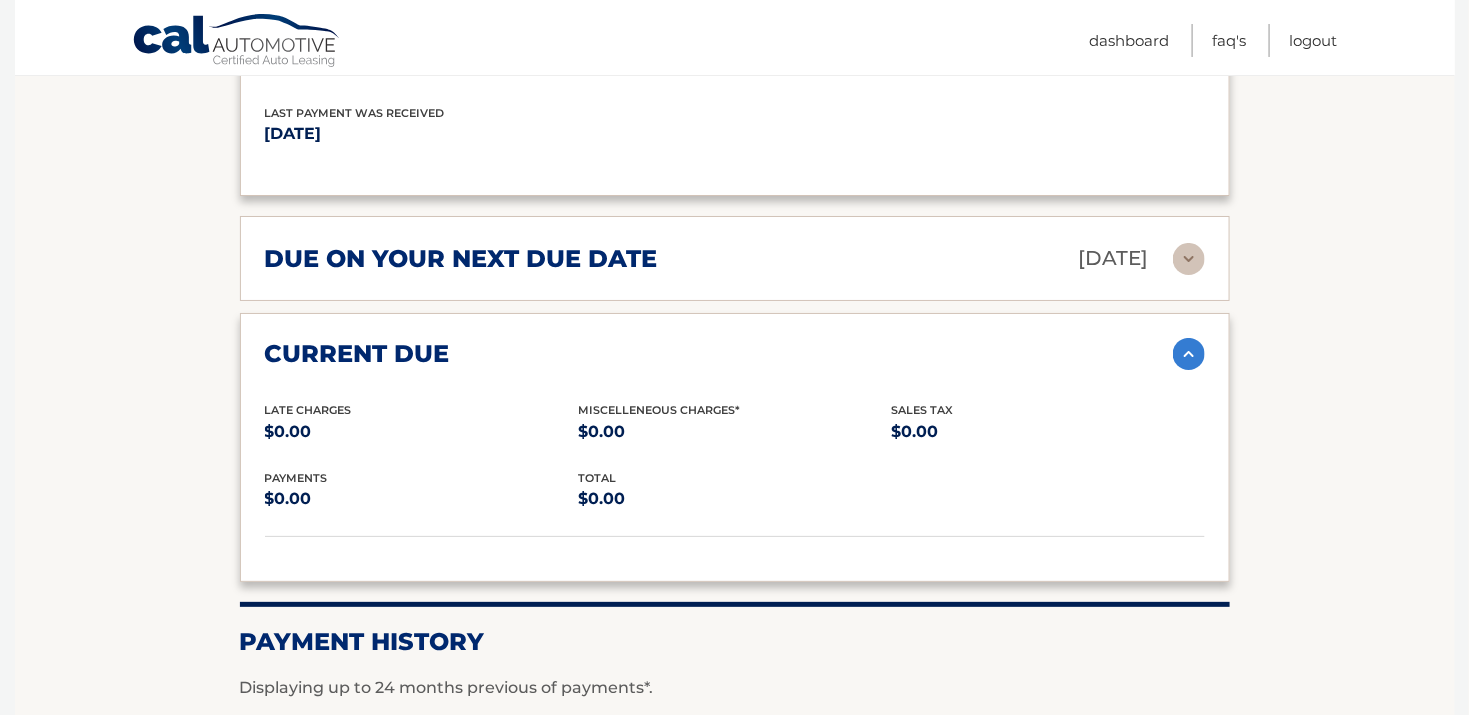 click on "current due" at bounding box center (357, 354) 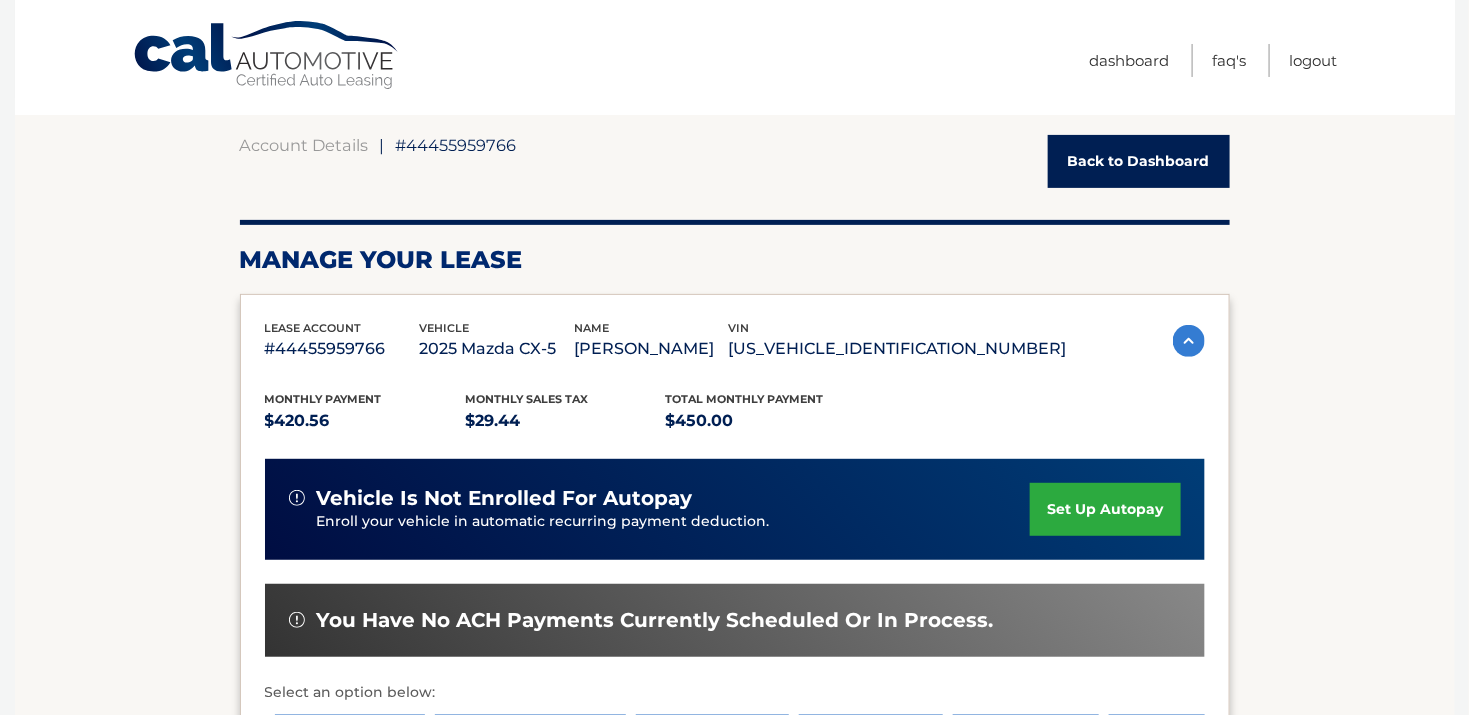 scroll, scrollTop: 0, scrollLeft: 0, axis: both 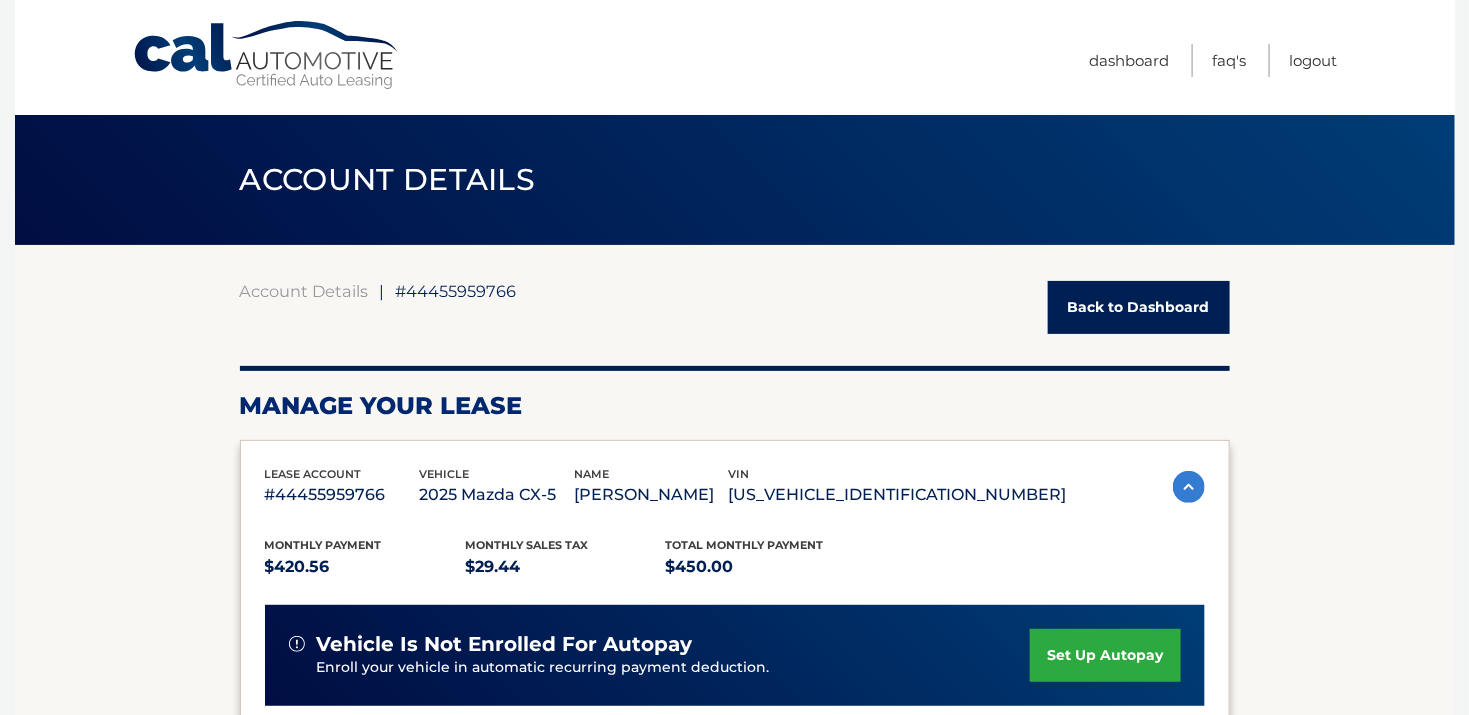click on "Back to Dashboard" at bounding box center (1139, 307) 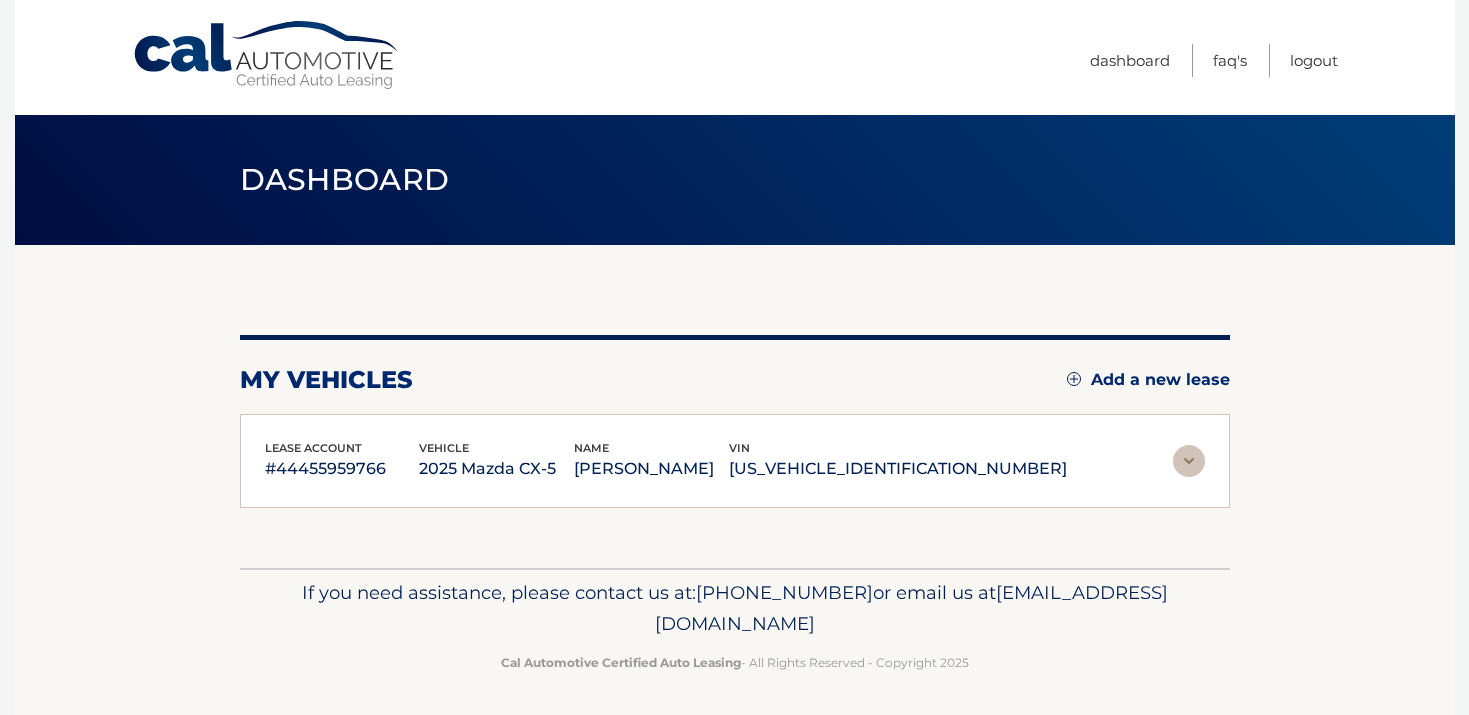 scroll, scrollTop: 0, scrollLeft: 0, axis: both 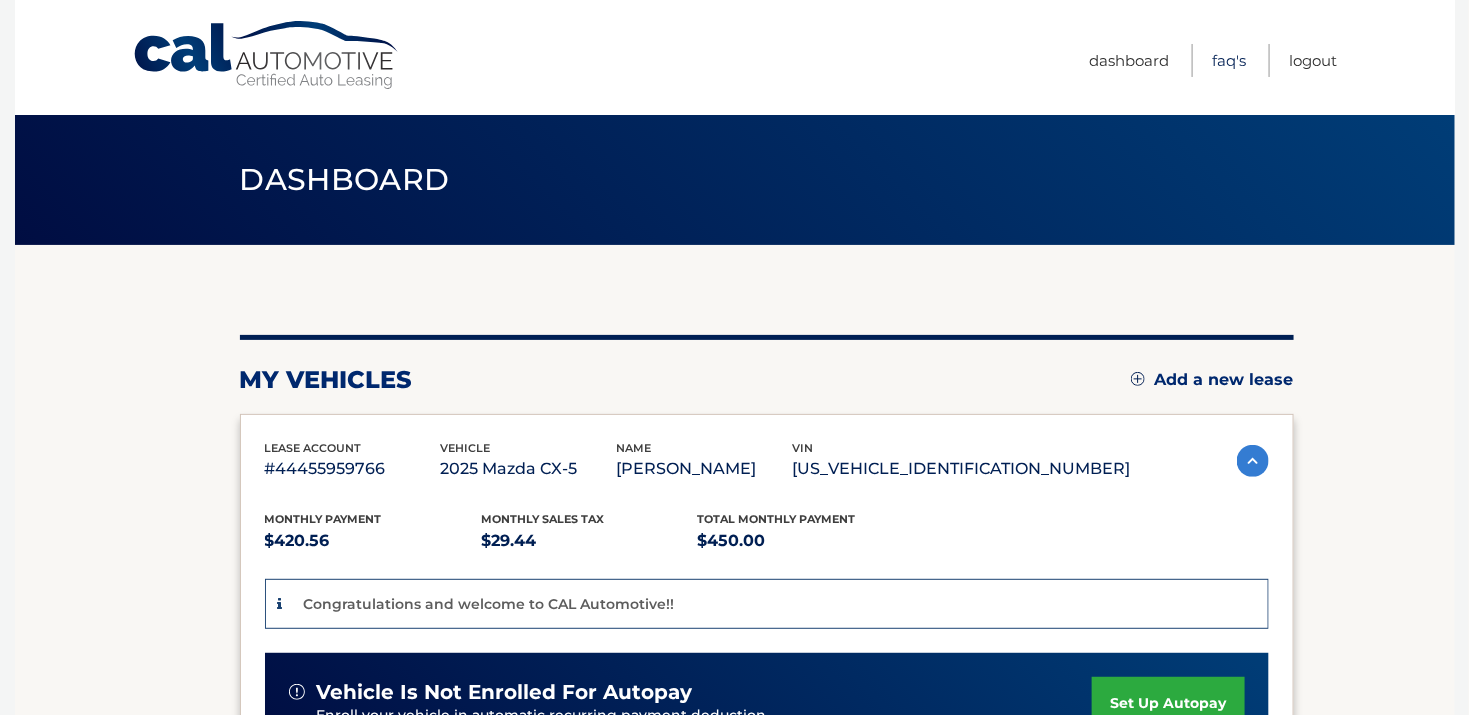 click on "FAQ's" at bounding box center [1230, 60] 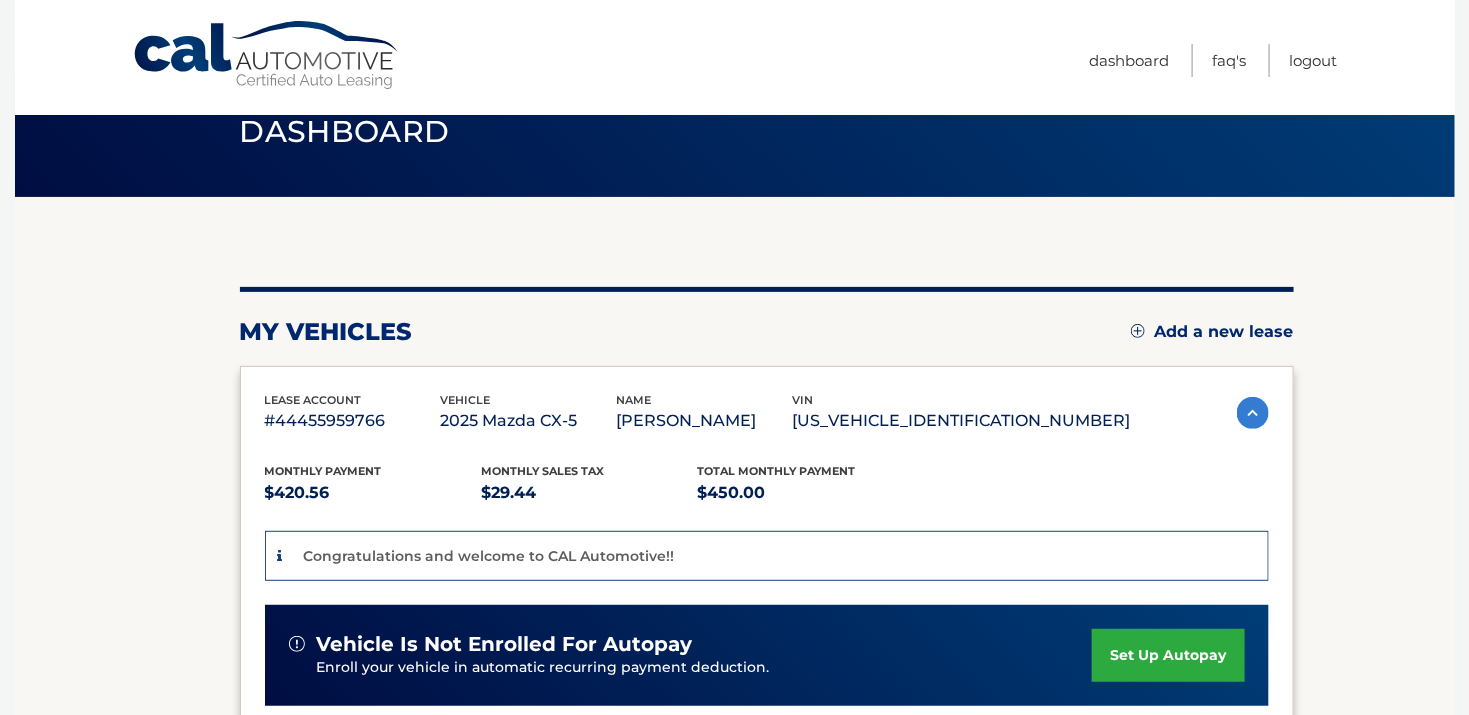 scroll, scrollTop: 0, scrollLeft: 0, axis: both 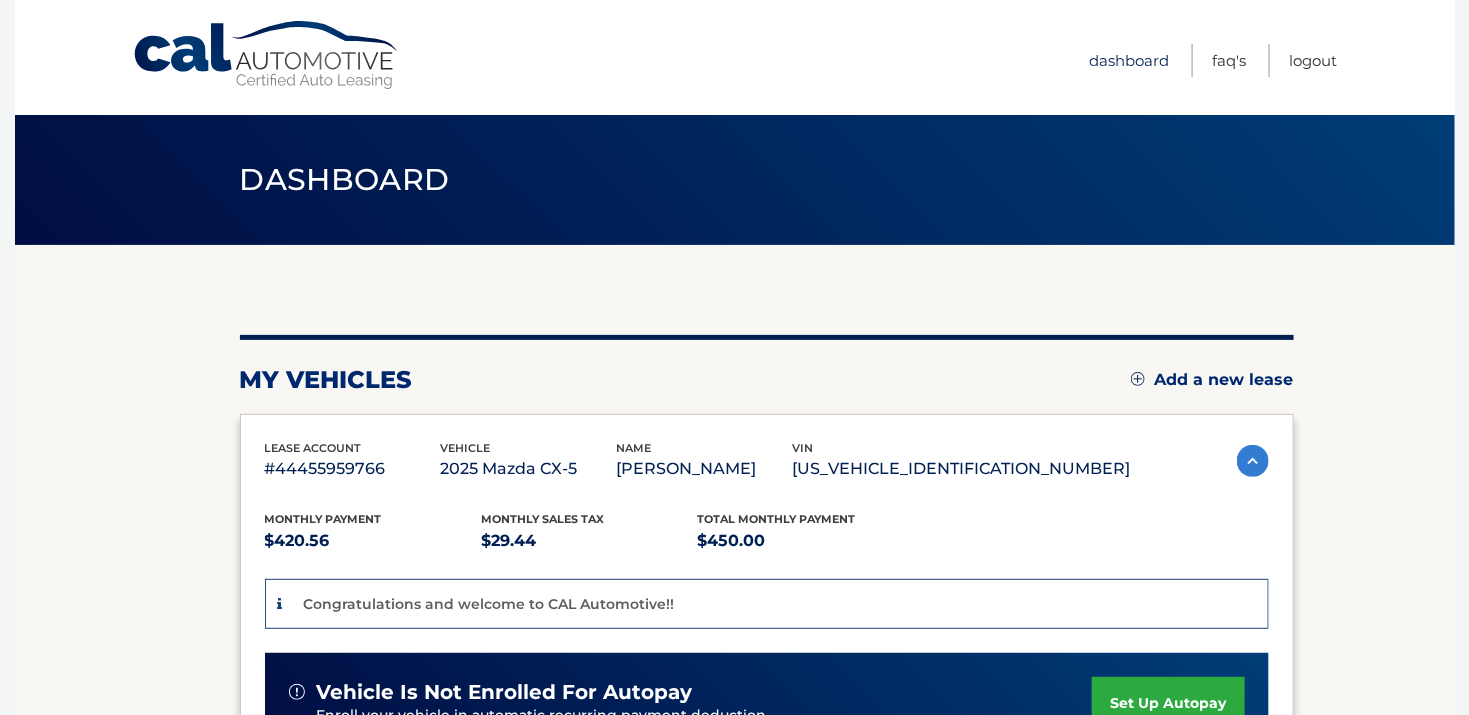 click on "Dashboard" at bounding box center [1130, 60] 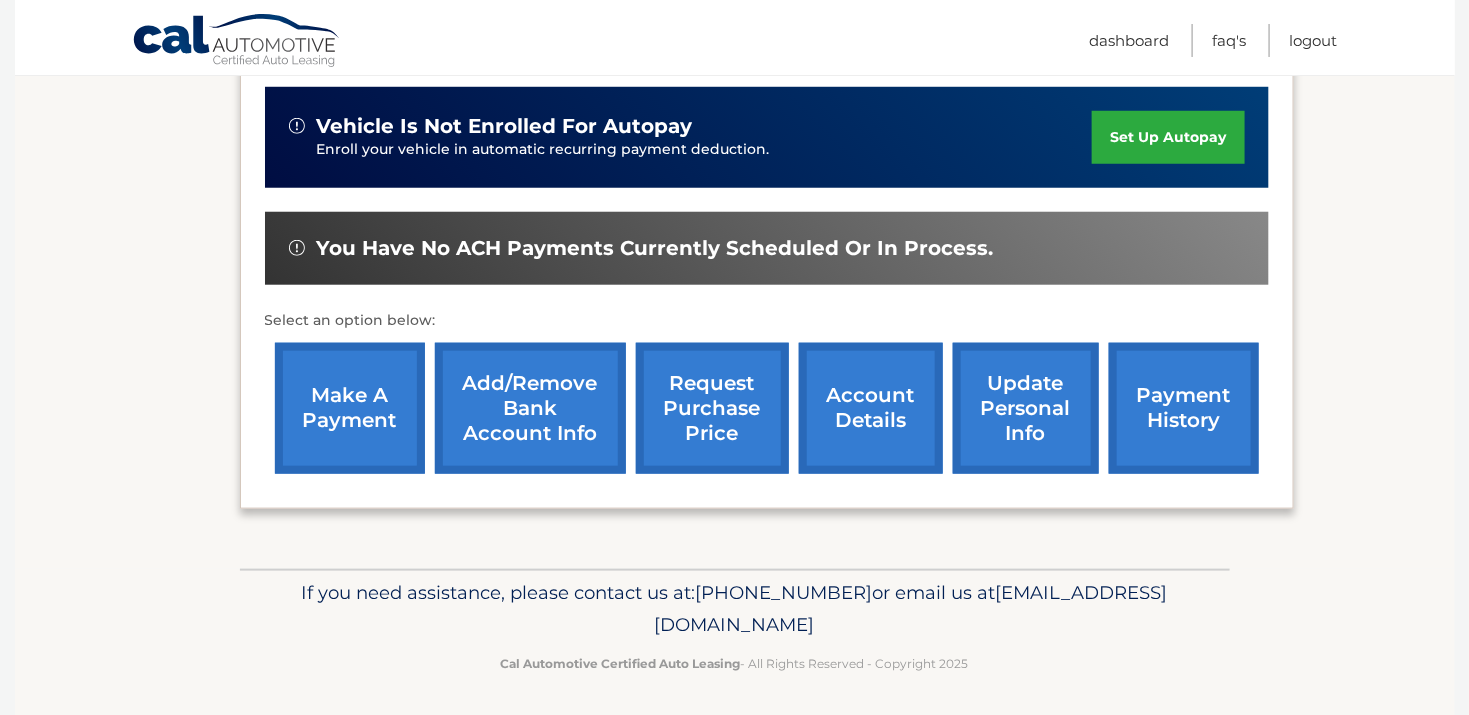 scroll, scrollTop: 566, scrollLeft: 0, axis: vertical 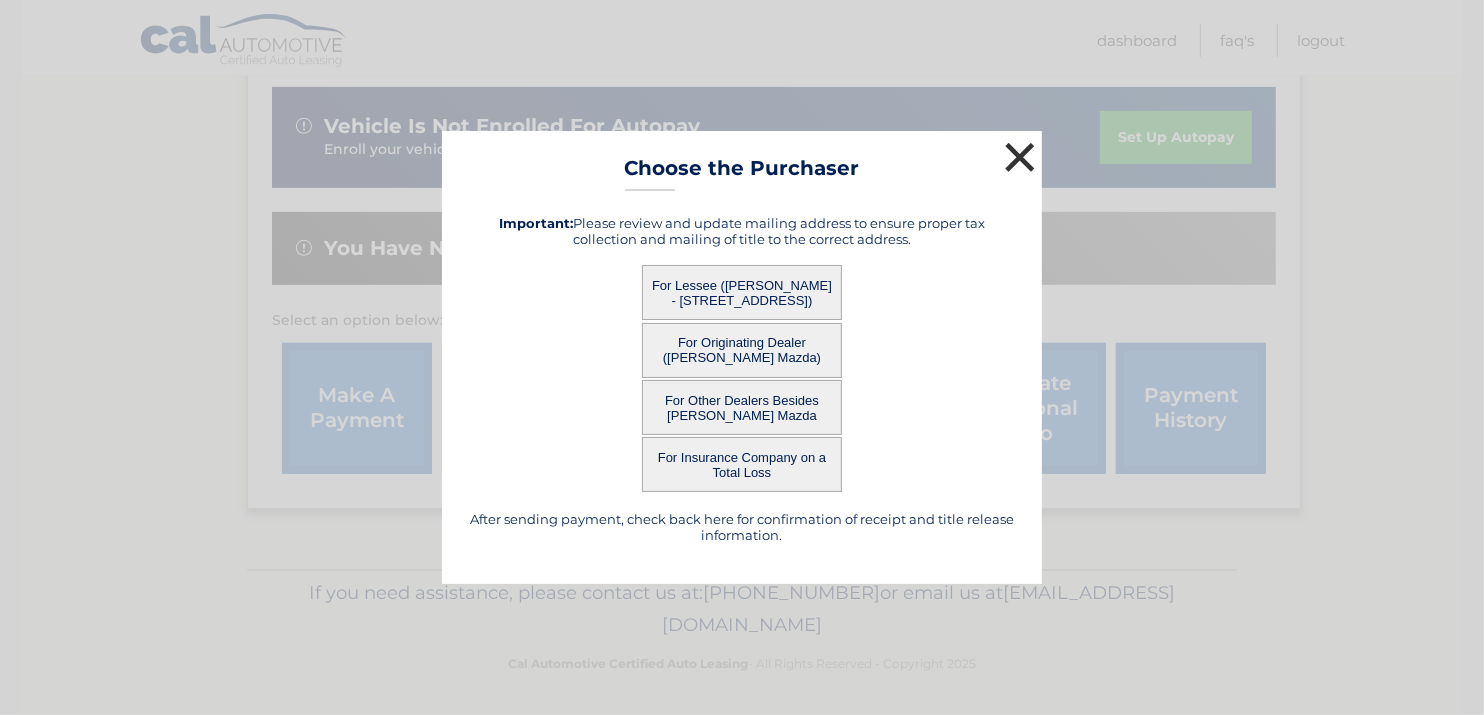 click on "×" at bounding box center [1020, 157] 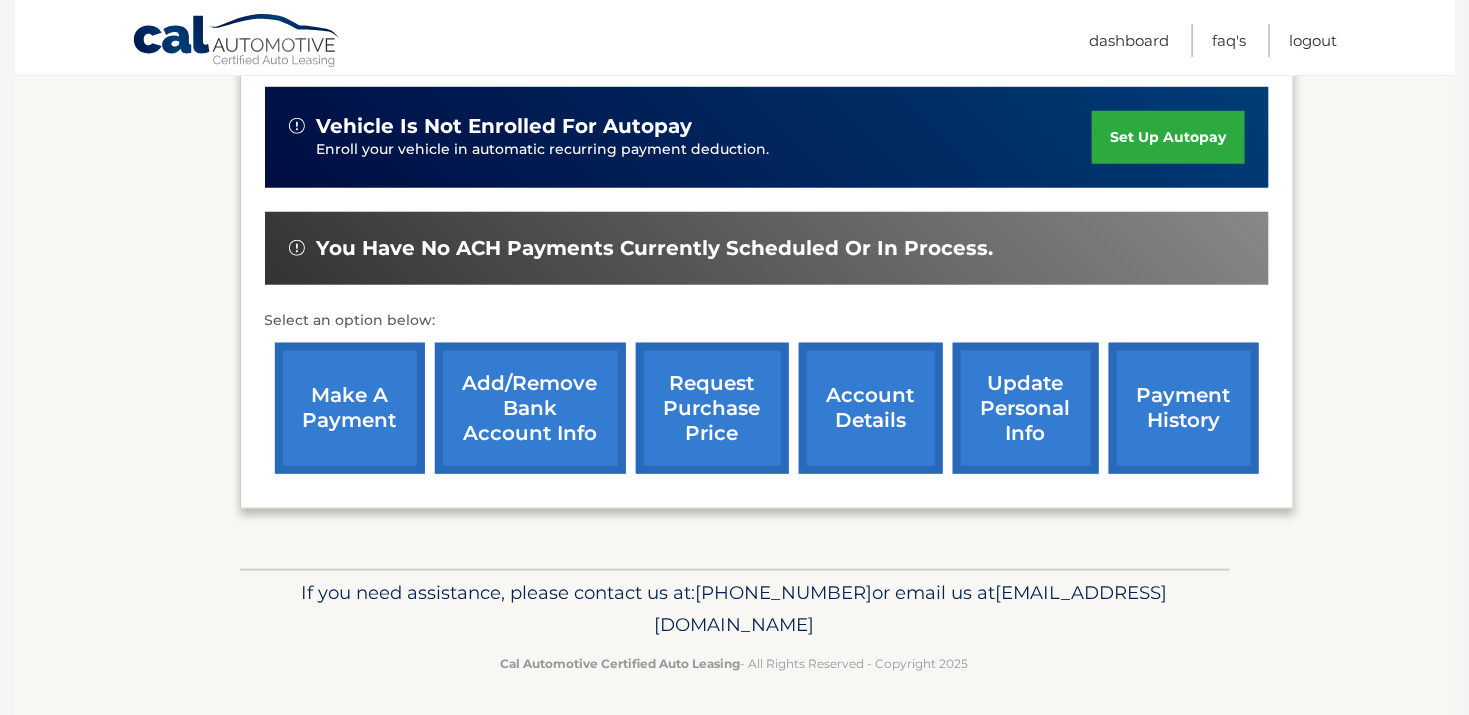 click on "request purchase price" at bounding box center [712, 408] 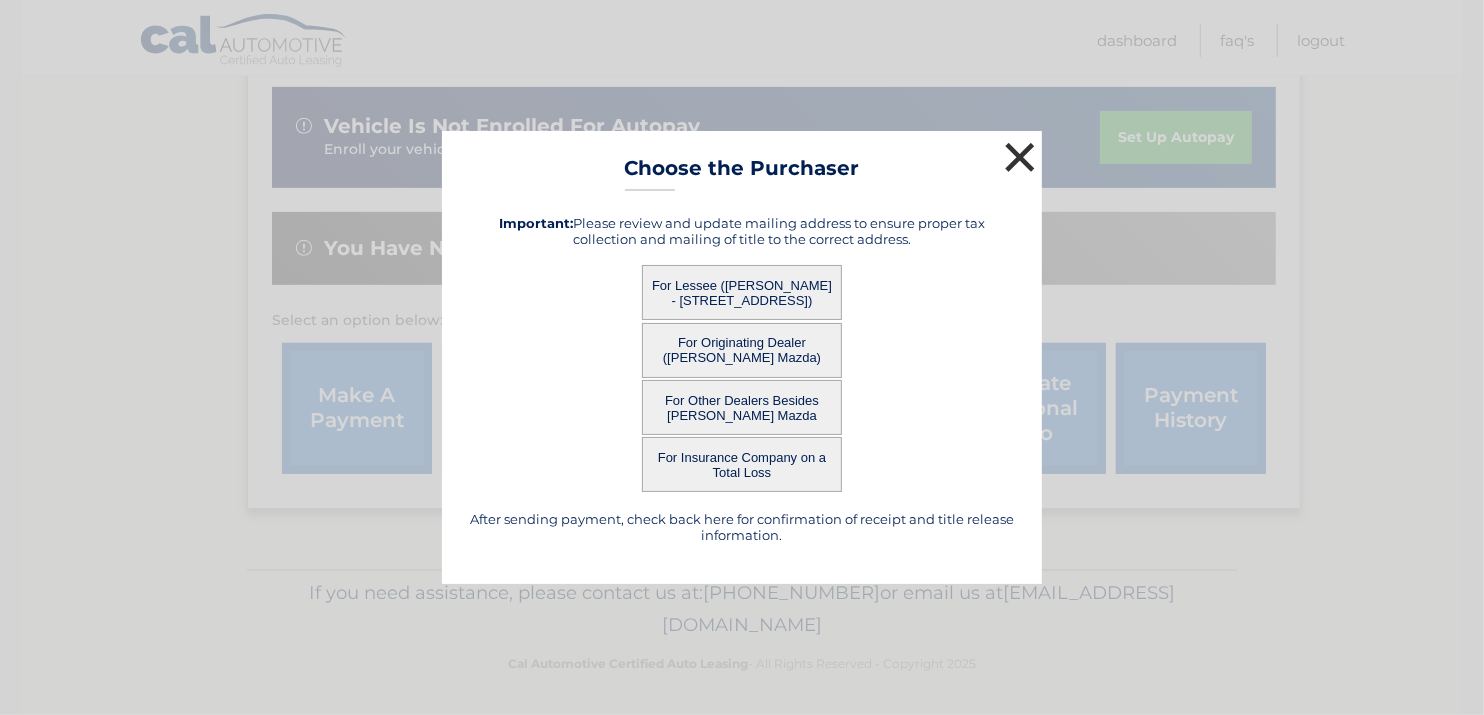 click on "×" at bounding box center (1020, 157) 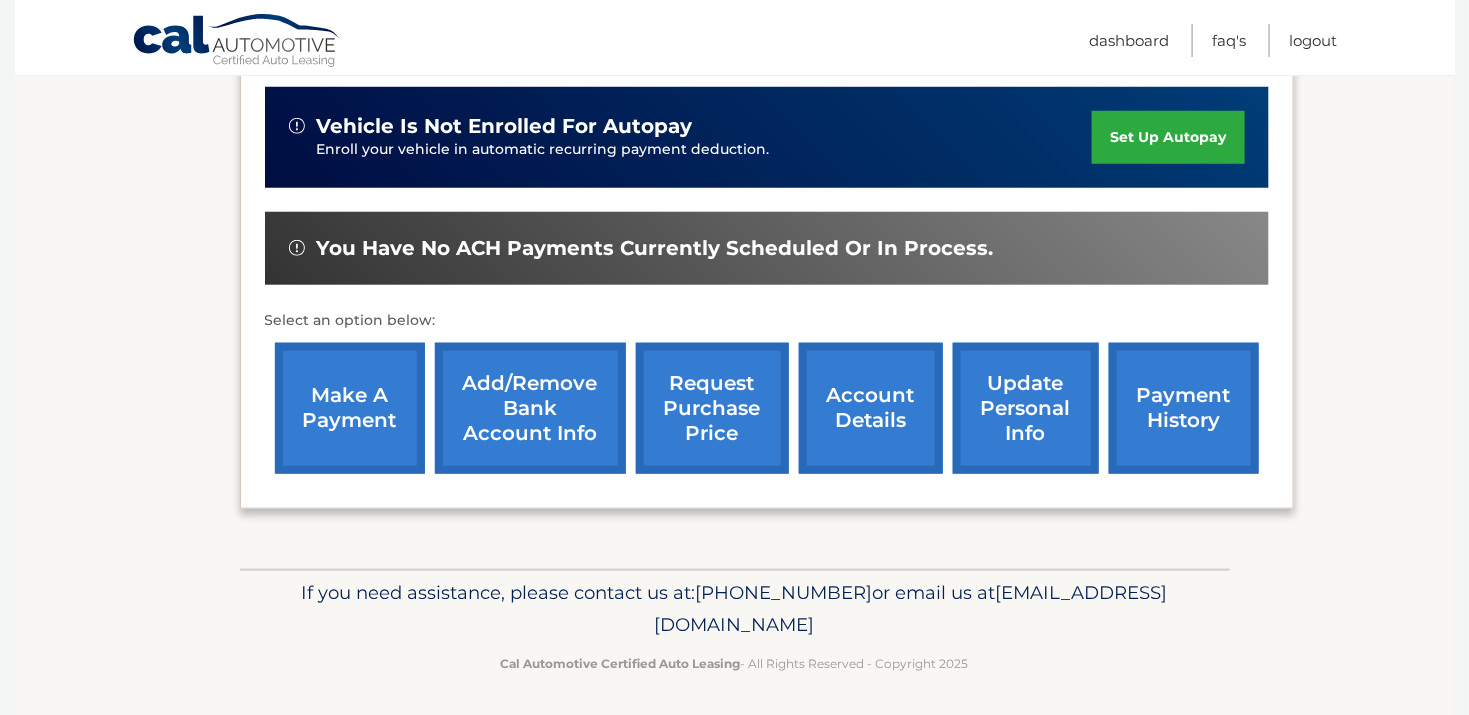 click on "account details" at bounding box center [871, 408] 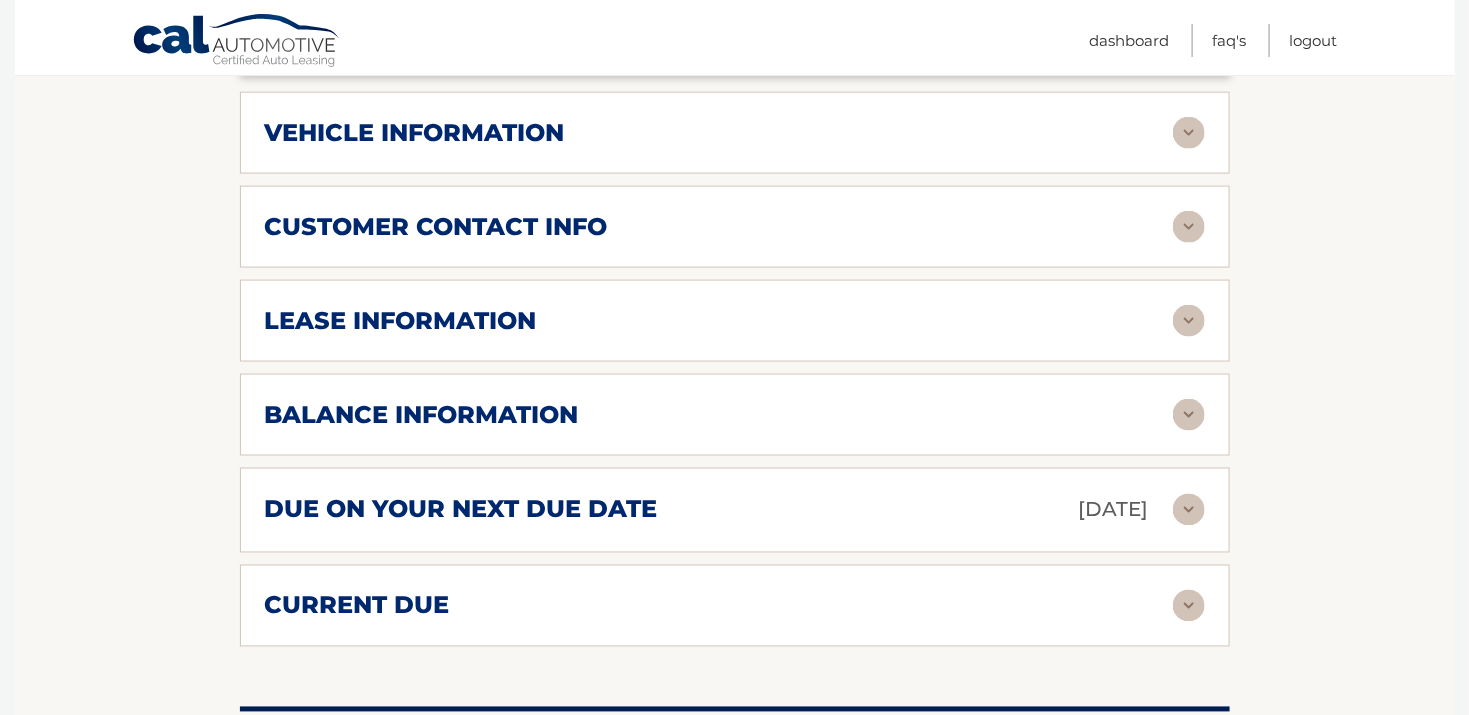 scroll, scrollTop: 999, scrollLeft: 0, axis: vertical 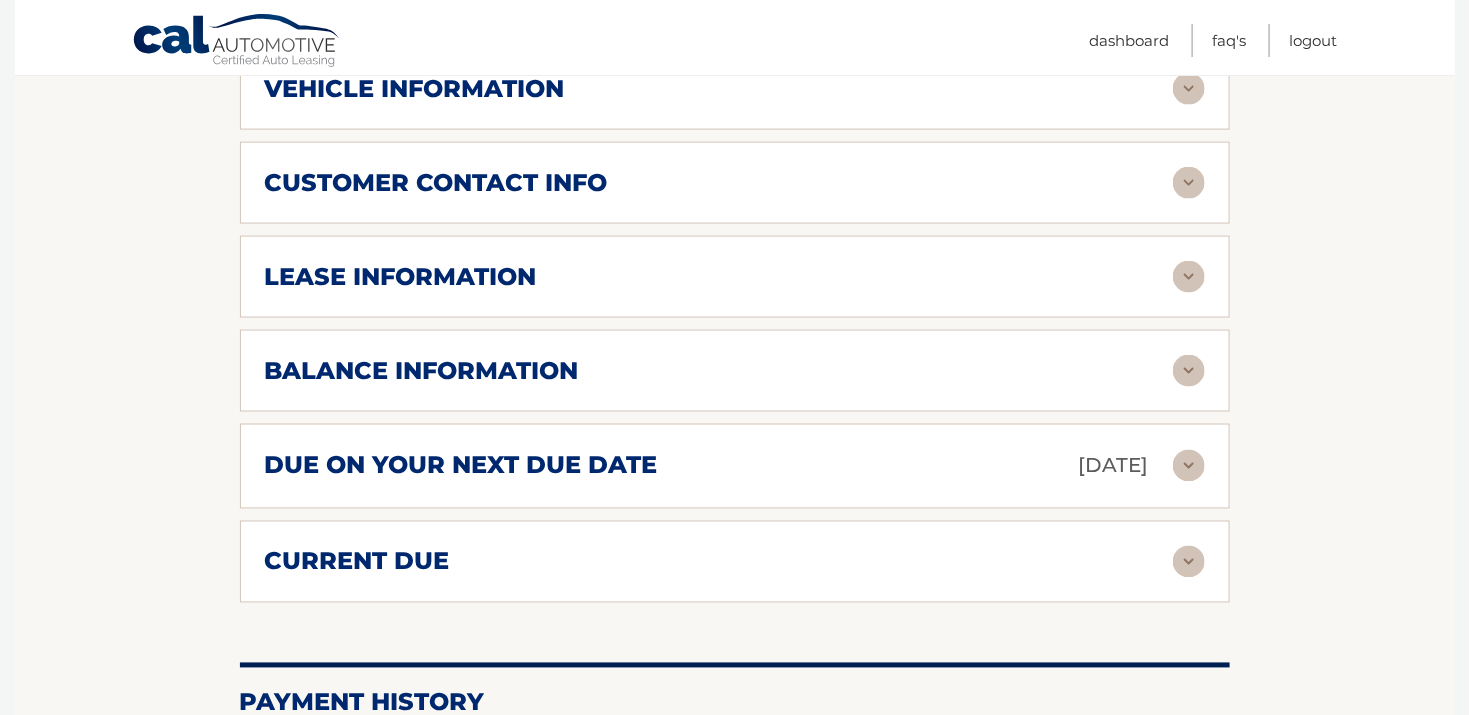 click on "lease information
Contract Start Date
[DATE]
Term
39
Maturity Date
[DATE]
Starting Odometer
25
Allowable Annual Mileage
10000
Charge Per Mile*
0.35
Last Scheduled Due Date
[DATE]
Monthly Payment
$420.56
Monthly Sales Tax
$29.44 $450.00" at bounding box center (735, 277) 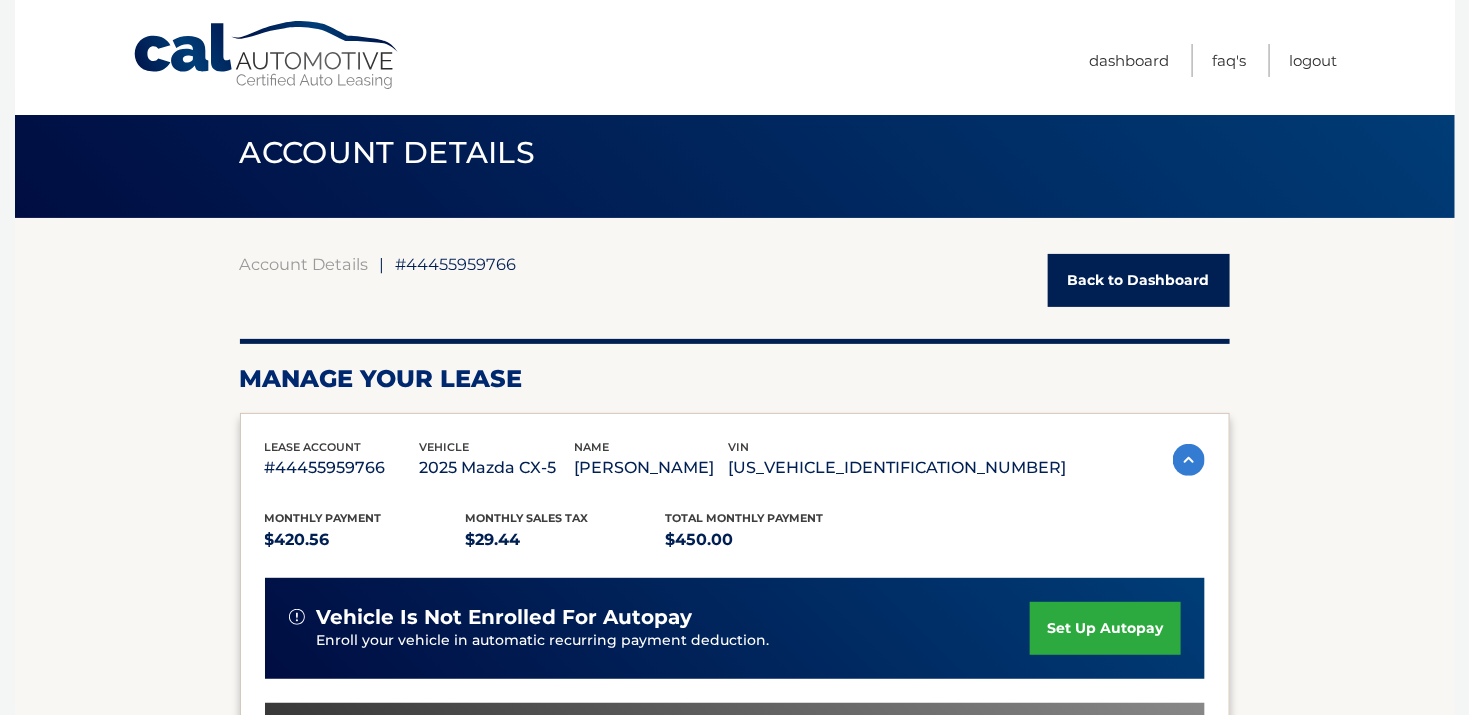 scroll, scrollTop: 0, scrollLeft: 0, axis: both 